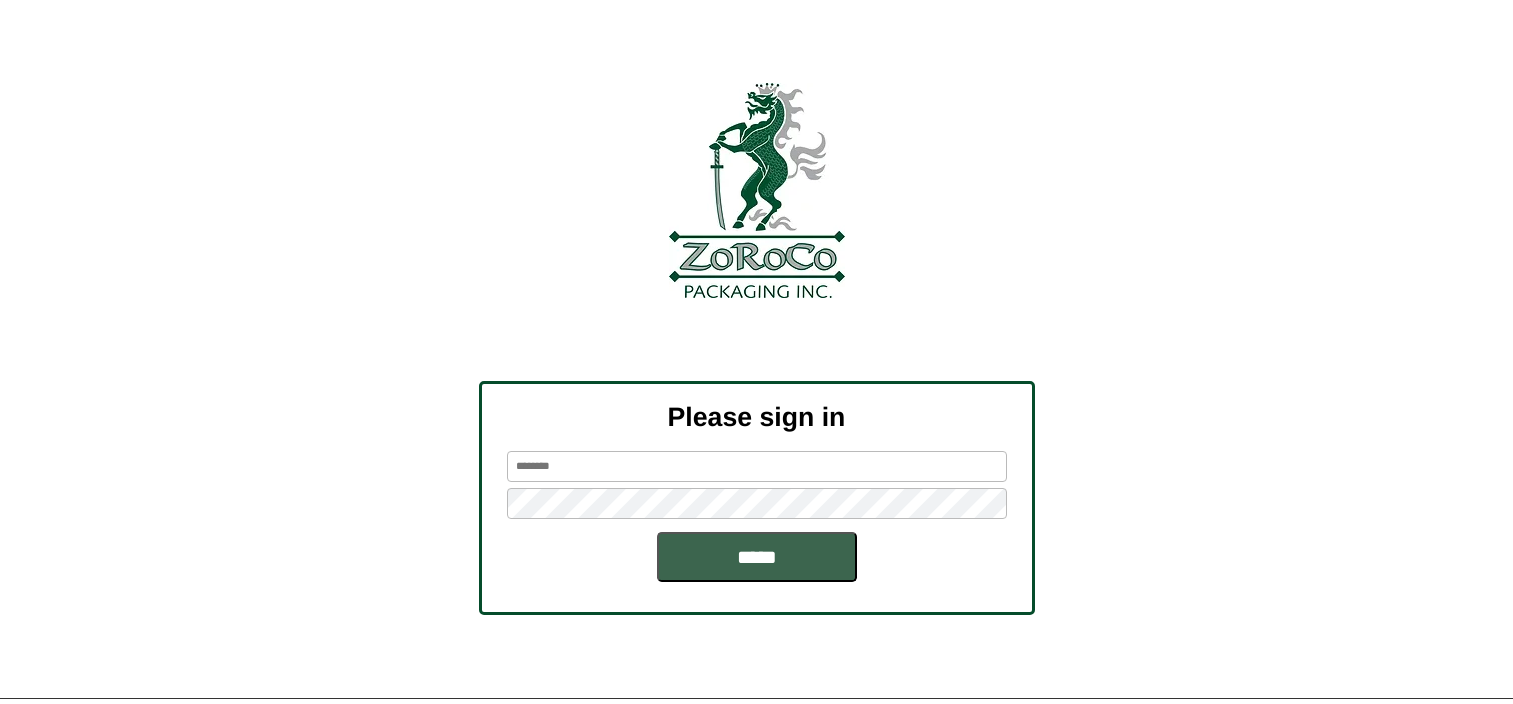 scroll, scrollTop: 0, scrollLeft: 0, axis: both 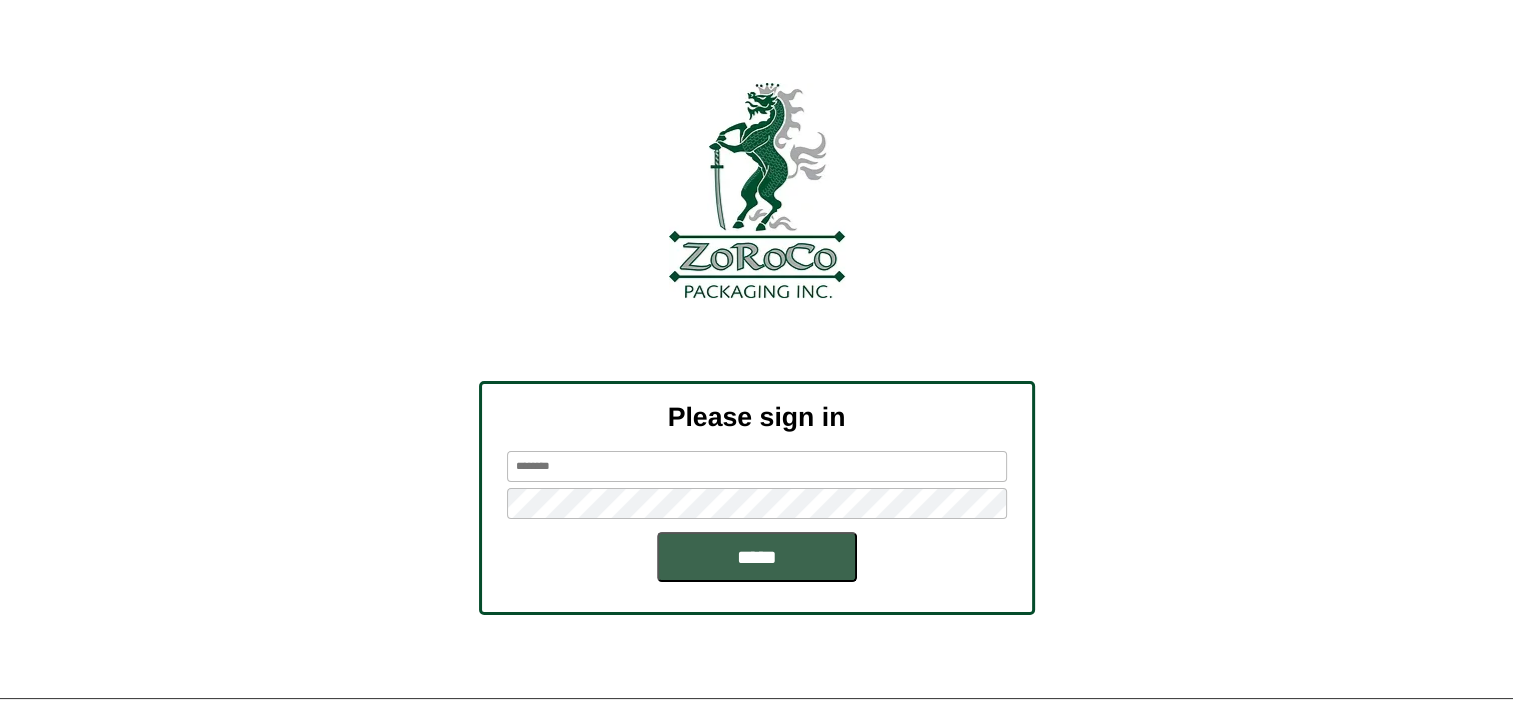 click at bounding box center (757, 466) 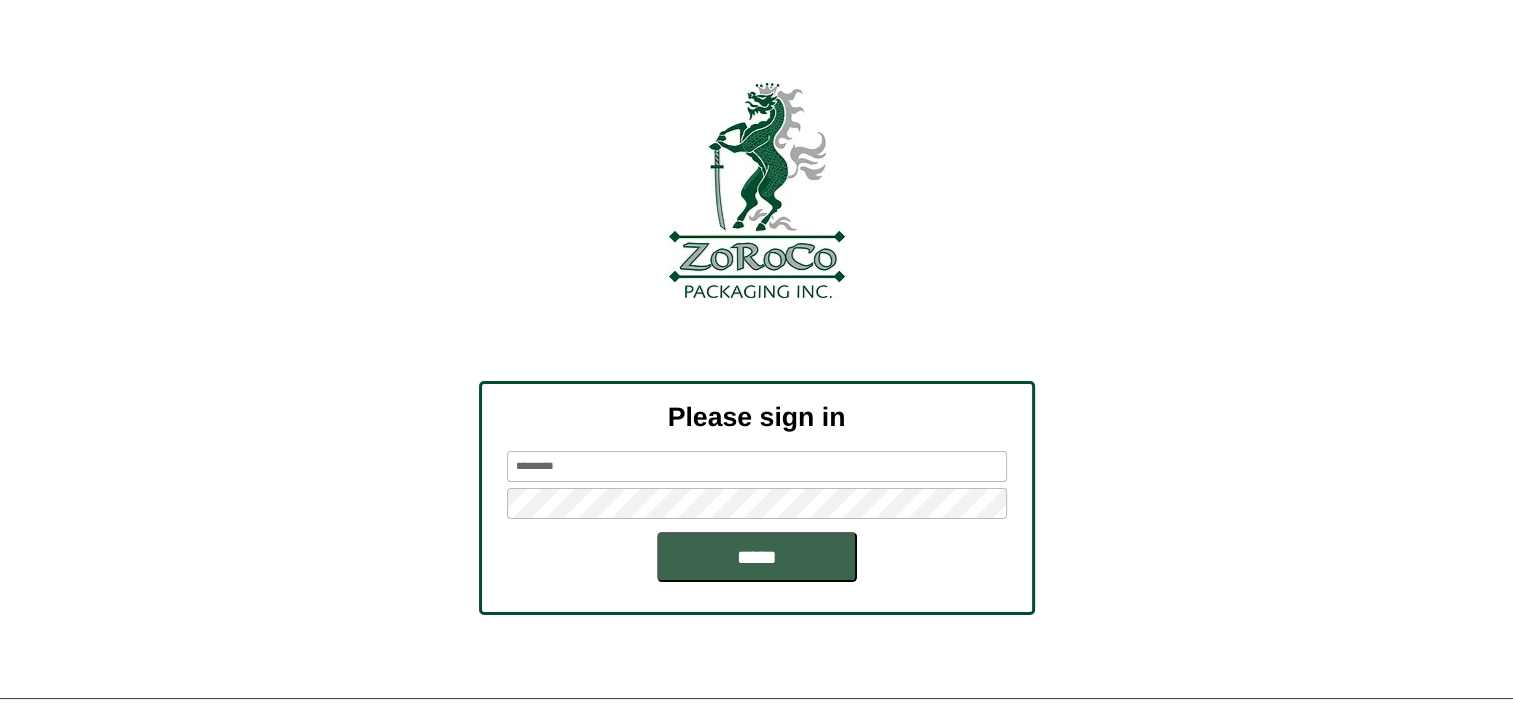click at bounding box center (756, 339) 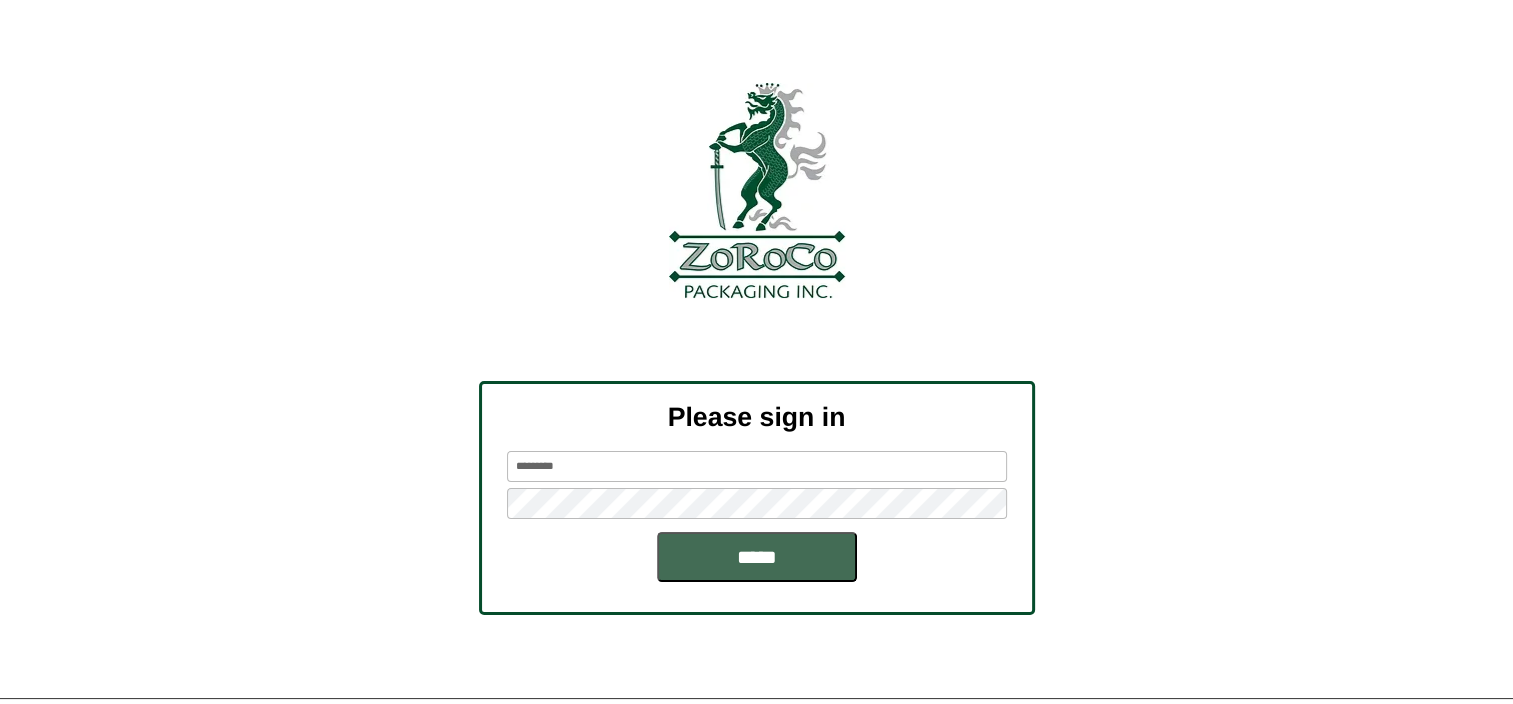 click on "*****" at bounding box center (757, 557) 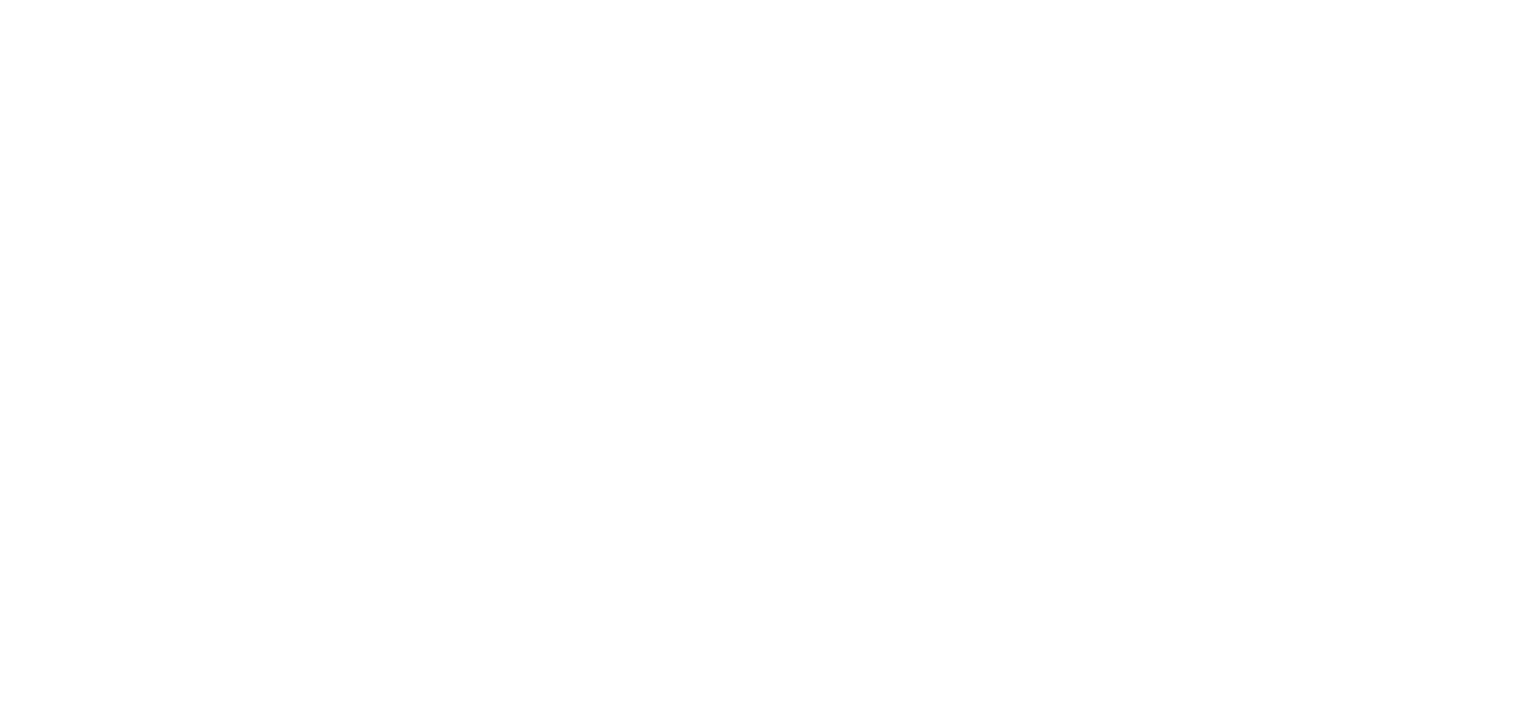 scroll, scrollTop: 0, scrollLeft: 0, axis: both 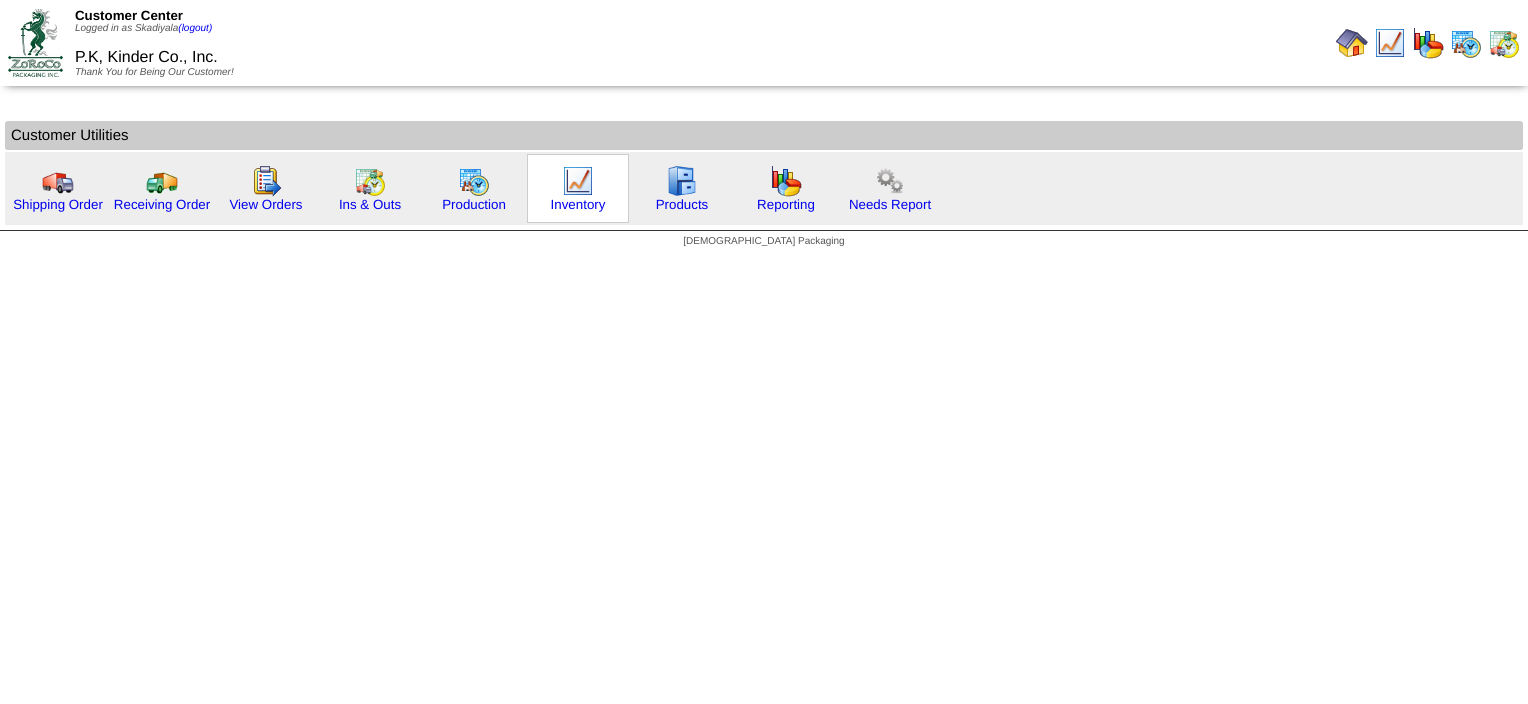 click on "Inventory" at bounding box center [578, 188] 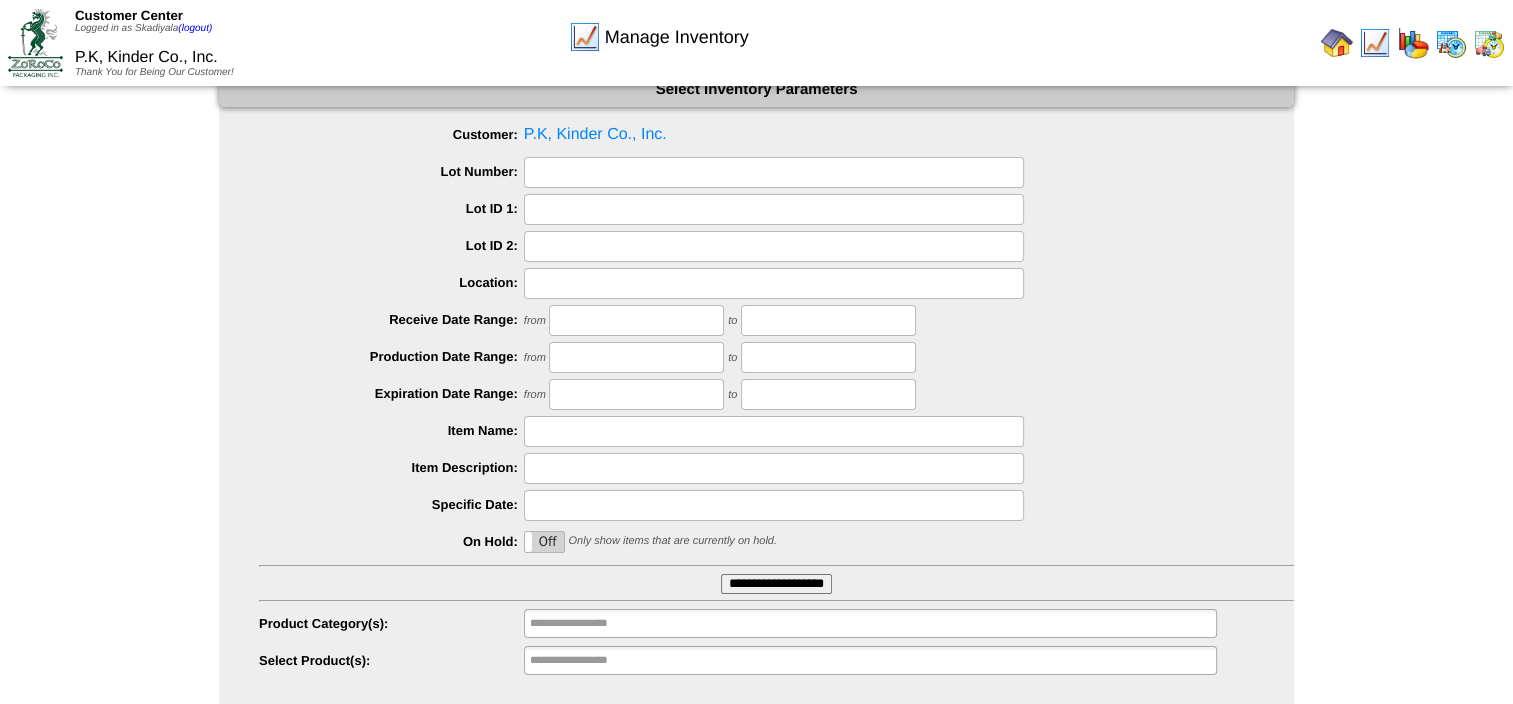 scroll, scrollTop: 88, scrollLeft: 0, axis: vertical 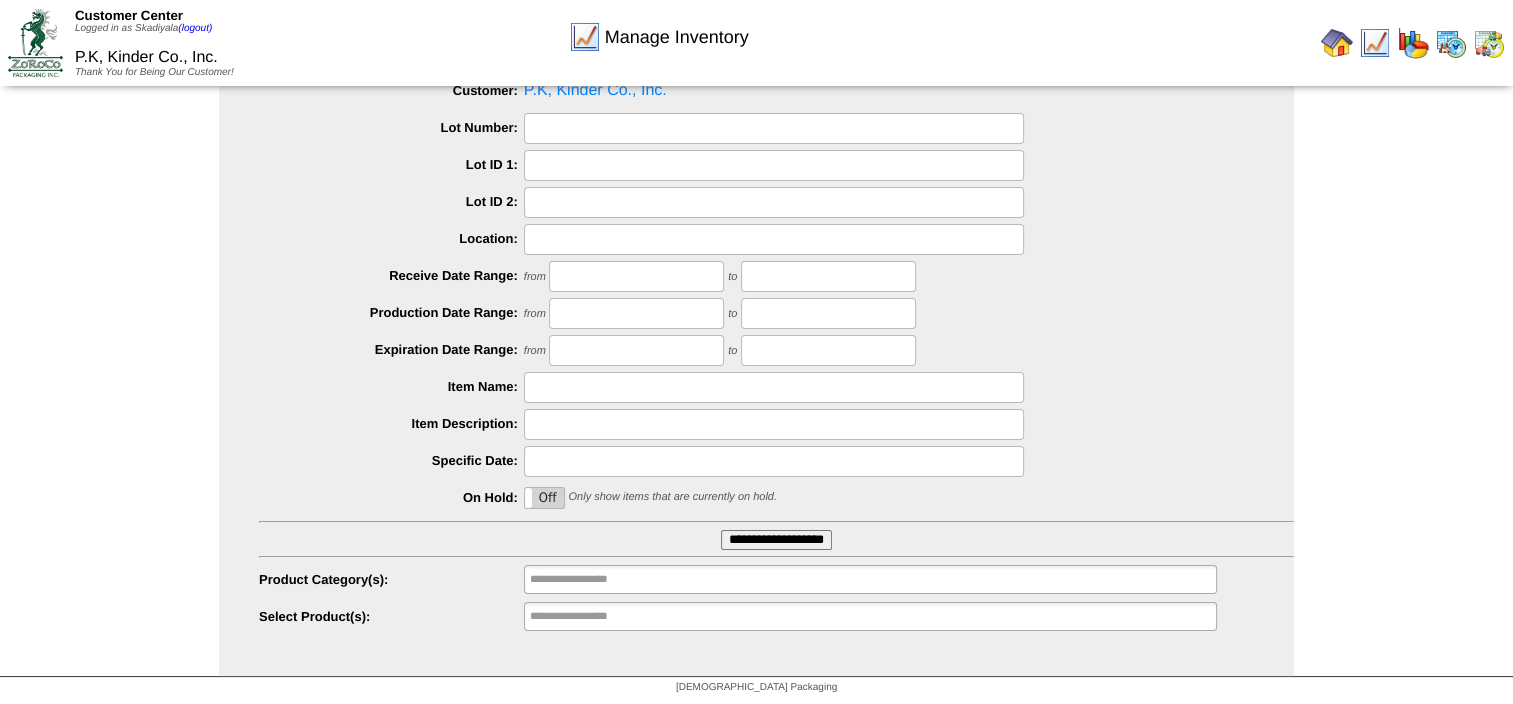 type 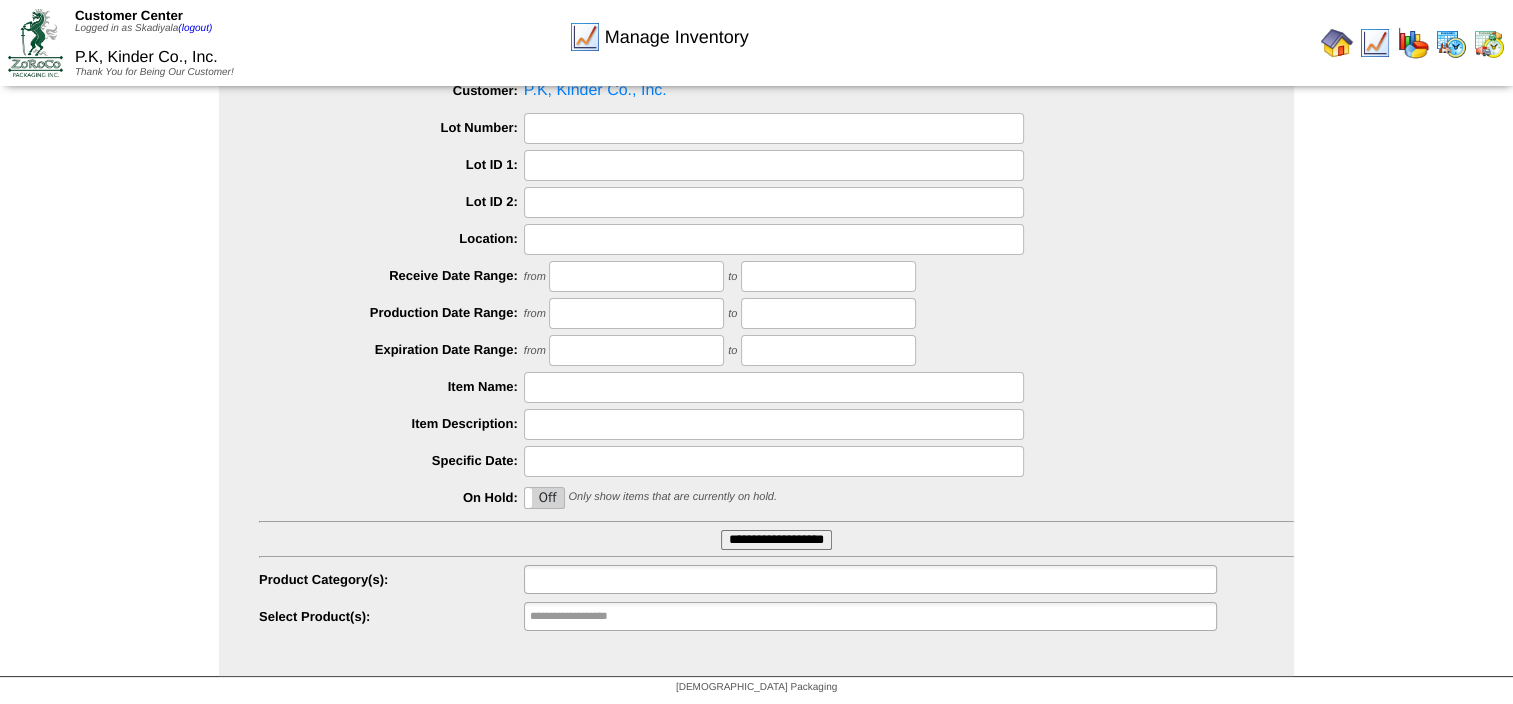 click at bounding box center [594, 579] 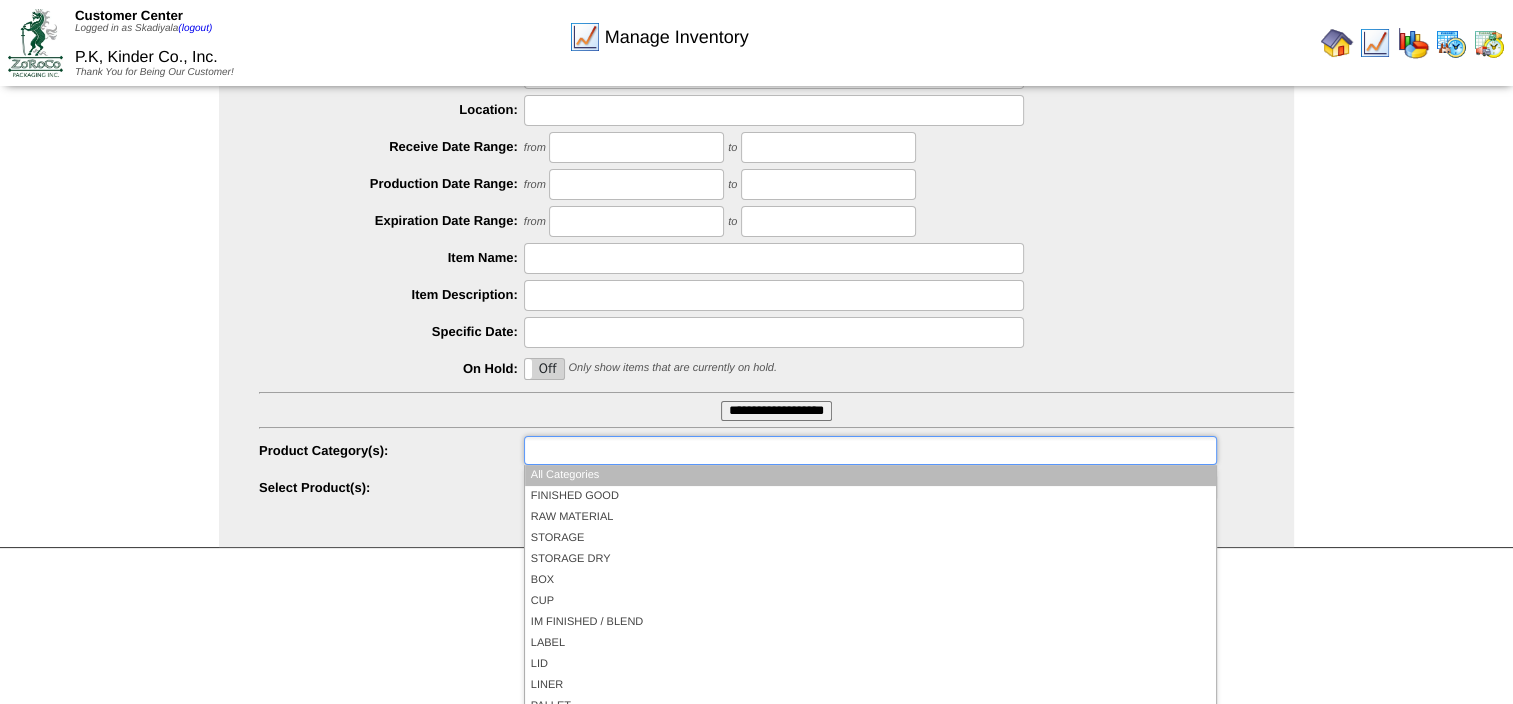 scroll, scrollTop: 218, scrollLeft: 0, axis: vertical 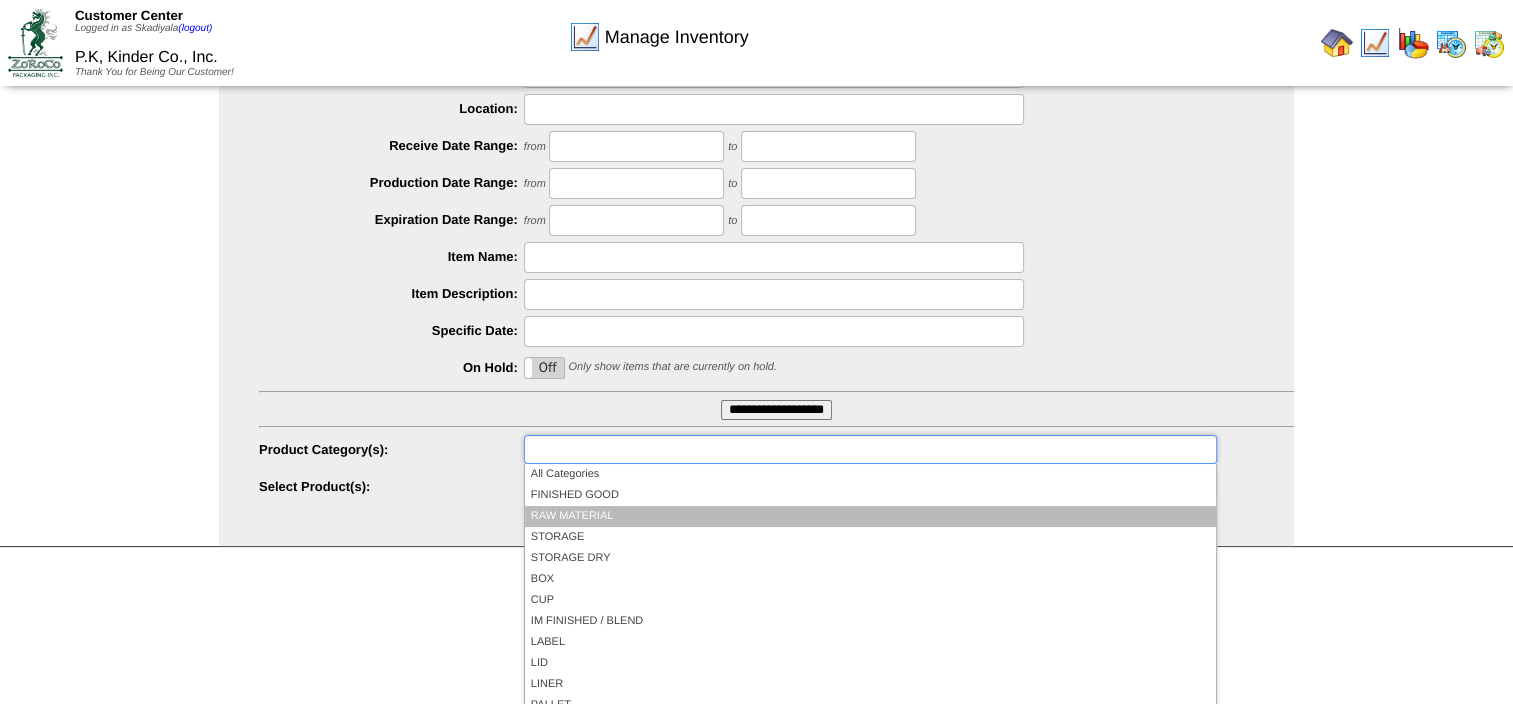 click on "RAW MATERIAL" at bounding box center [870, 516] 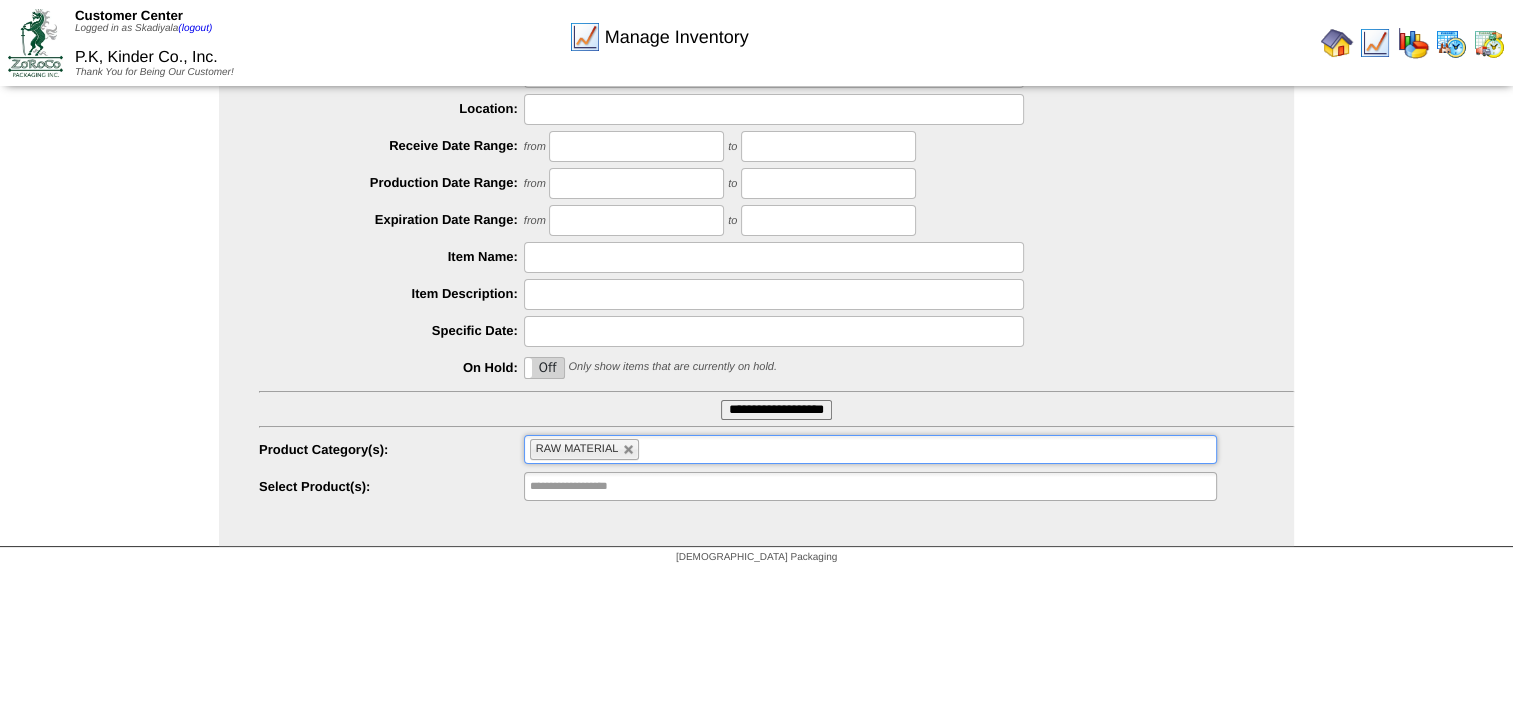type 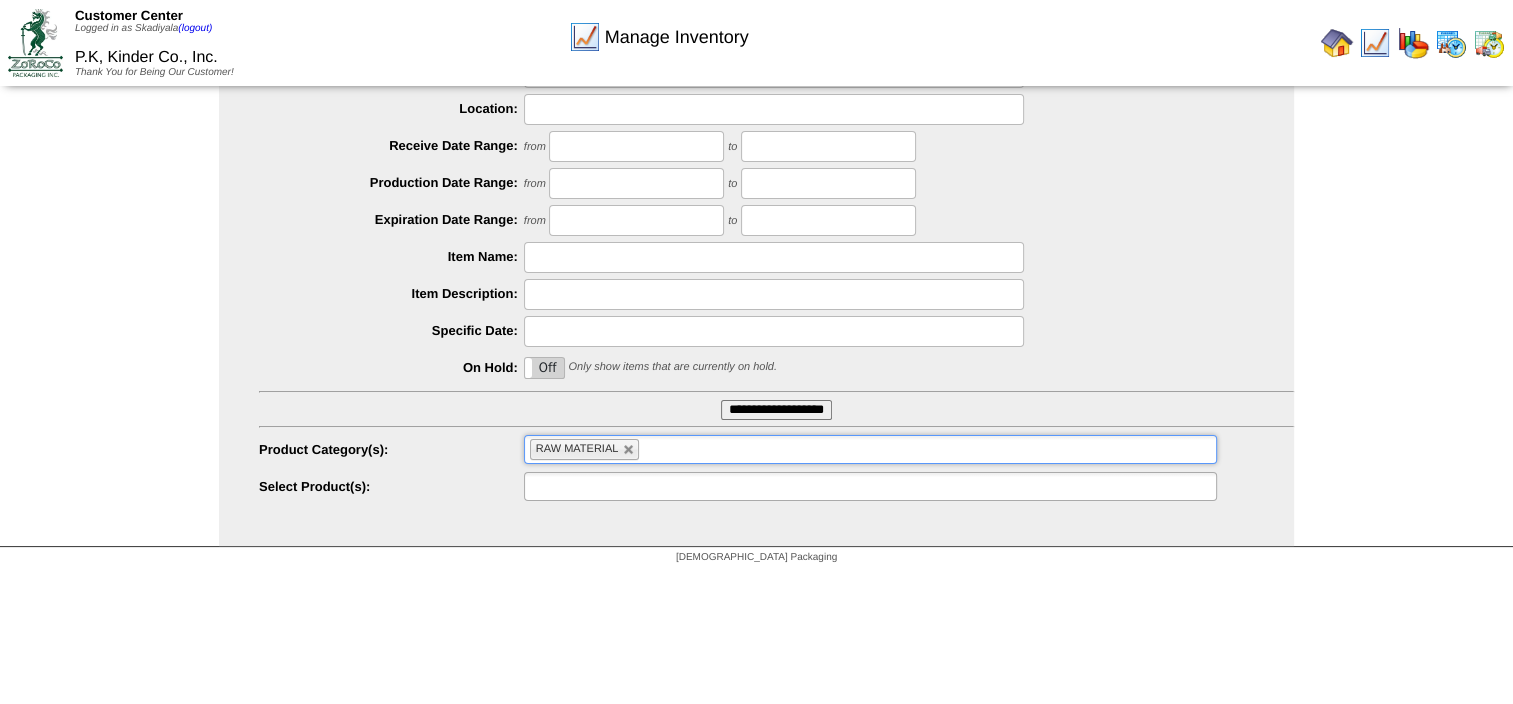 click at bounding box center [594, 486] 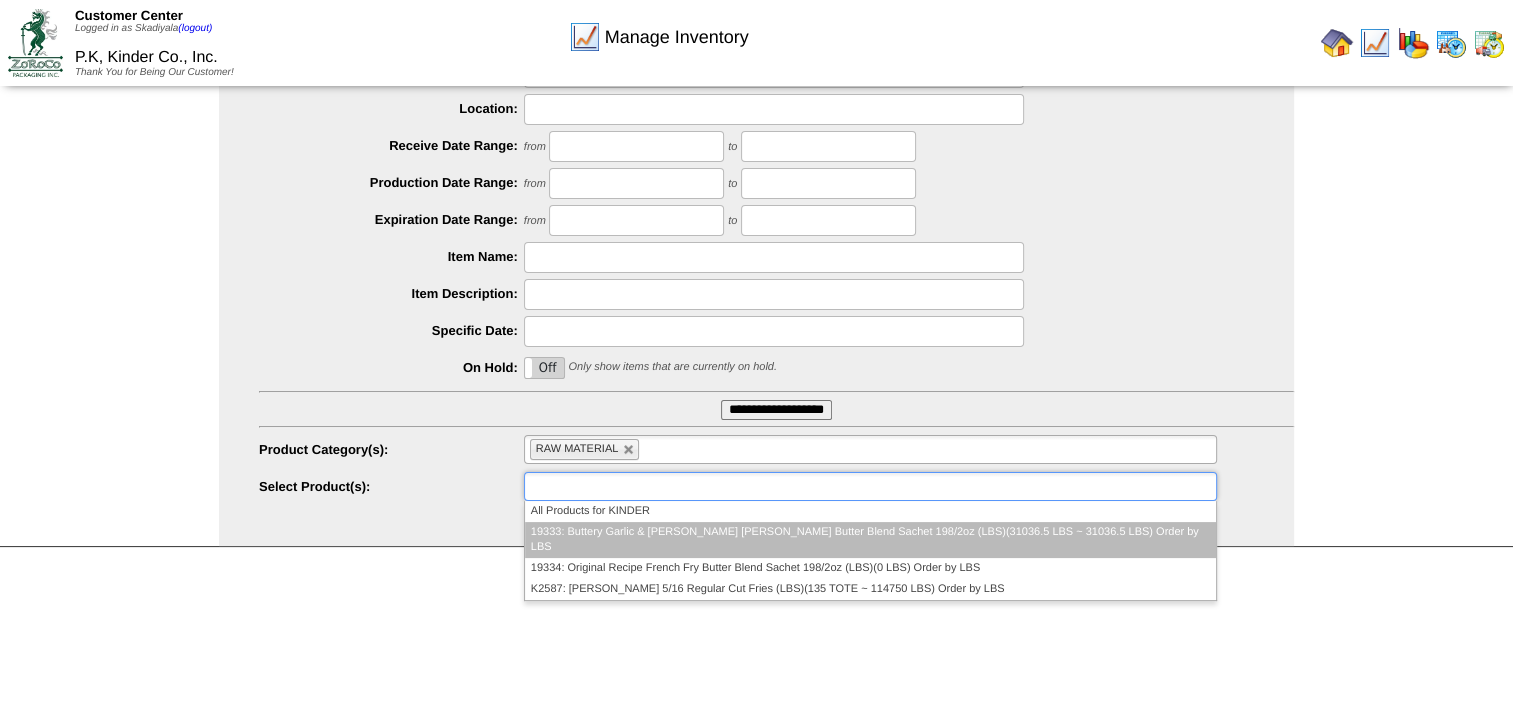 click on "19333: Buttery Garlic & Herb French Fry Butter Blend Sachet 198/2oz (LBS)(31036.5 LBS ~ 31036.5 LBS) Order by LBS" at bounding box center [870, 540] 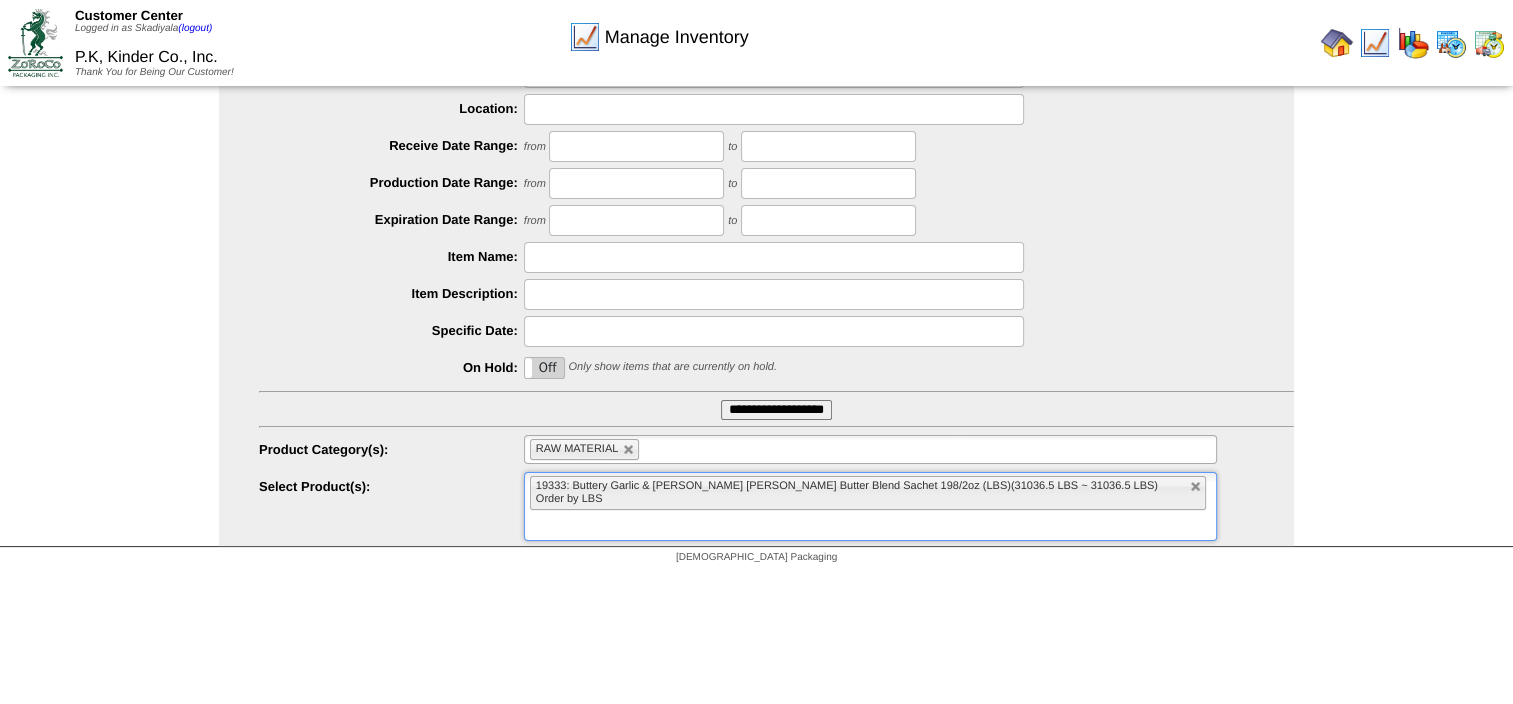 click on "**********" at bounding box center (776, 410) 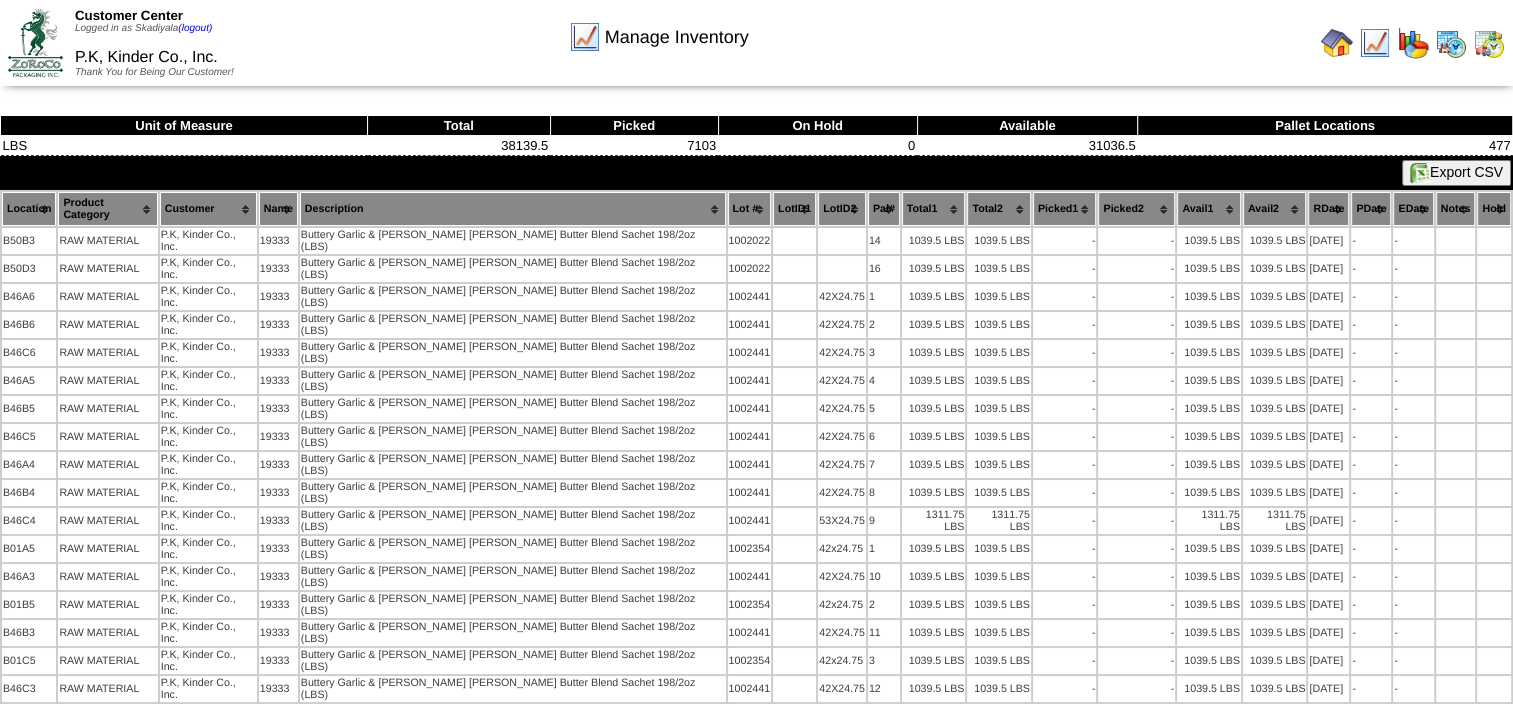 scroll, scrollTop: 0, scrollLeft: 0, axis: both 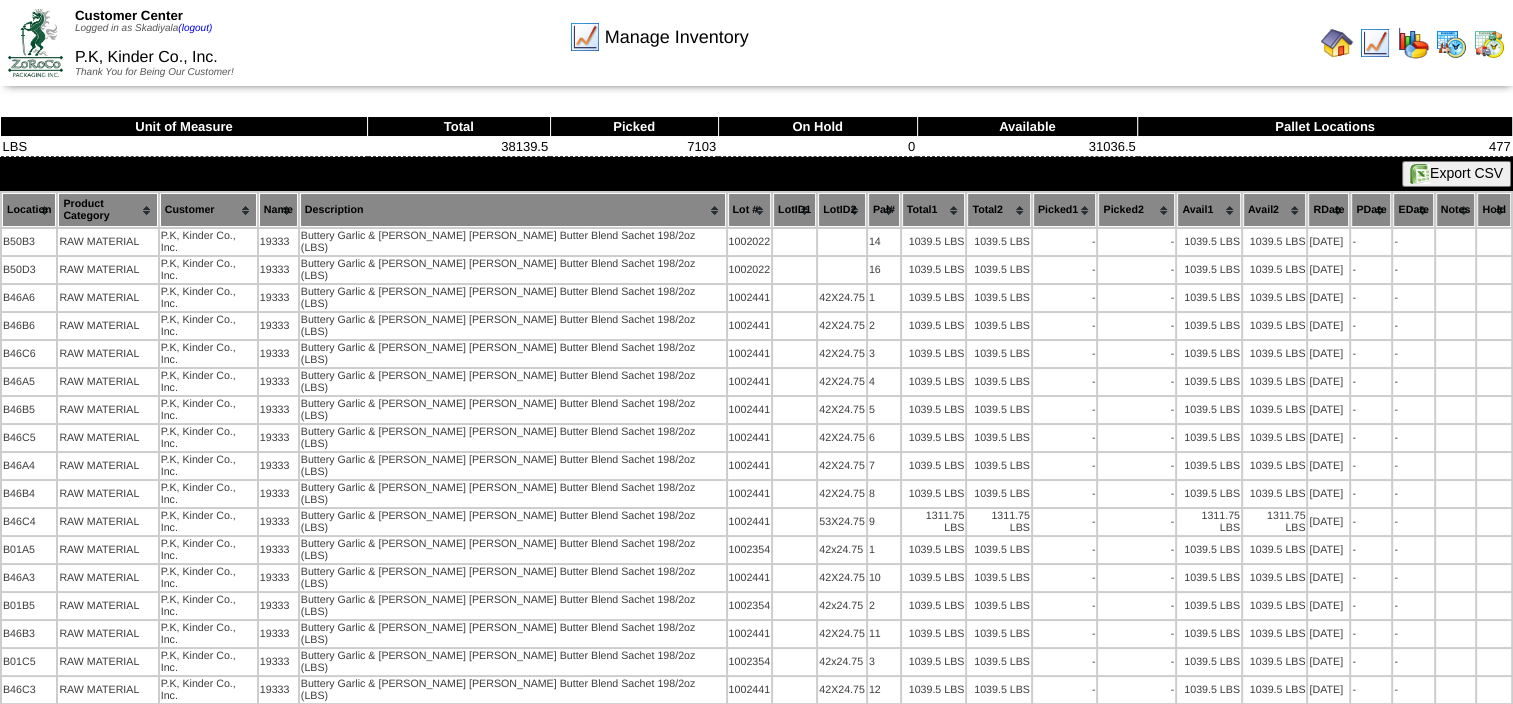 click at bounding box center (1337, 43) 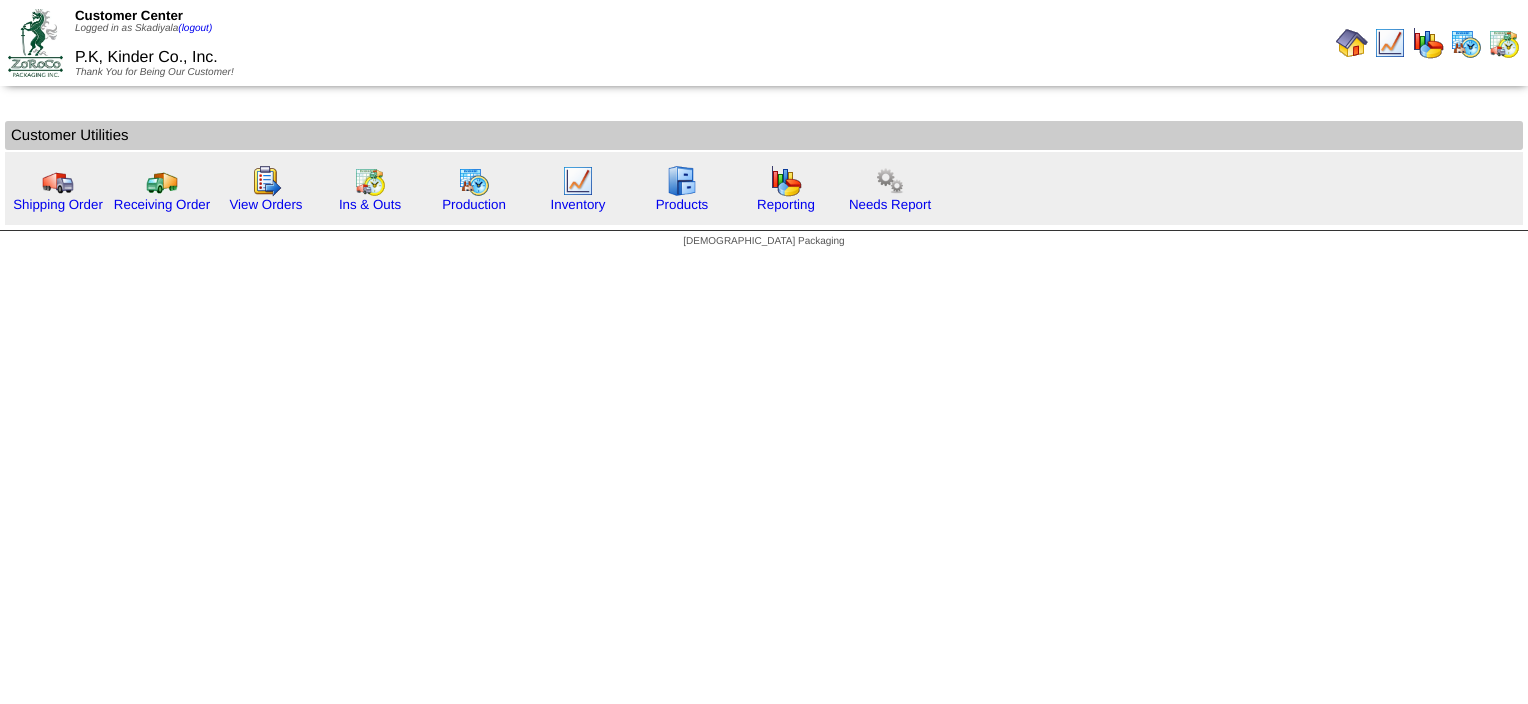 scroll, scrollTop: 0, scrollLeft: 0, axis: both 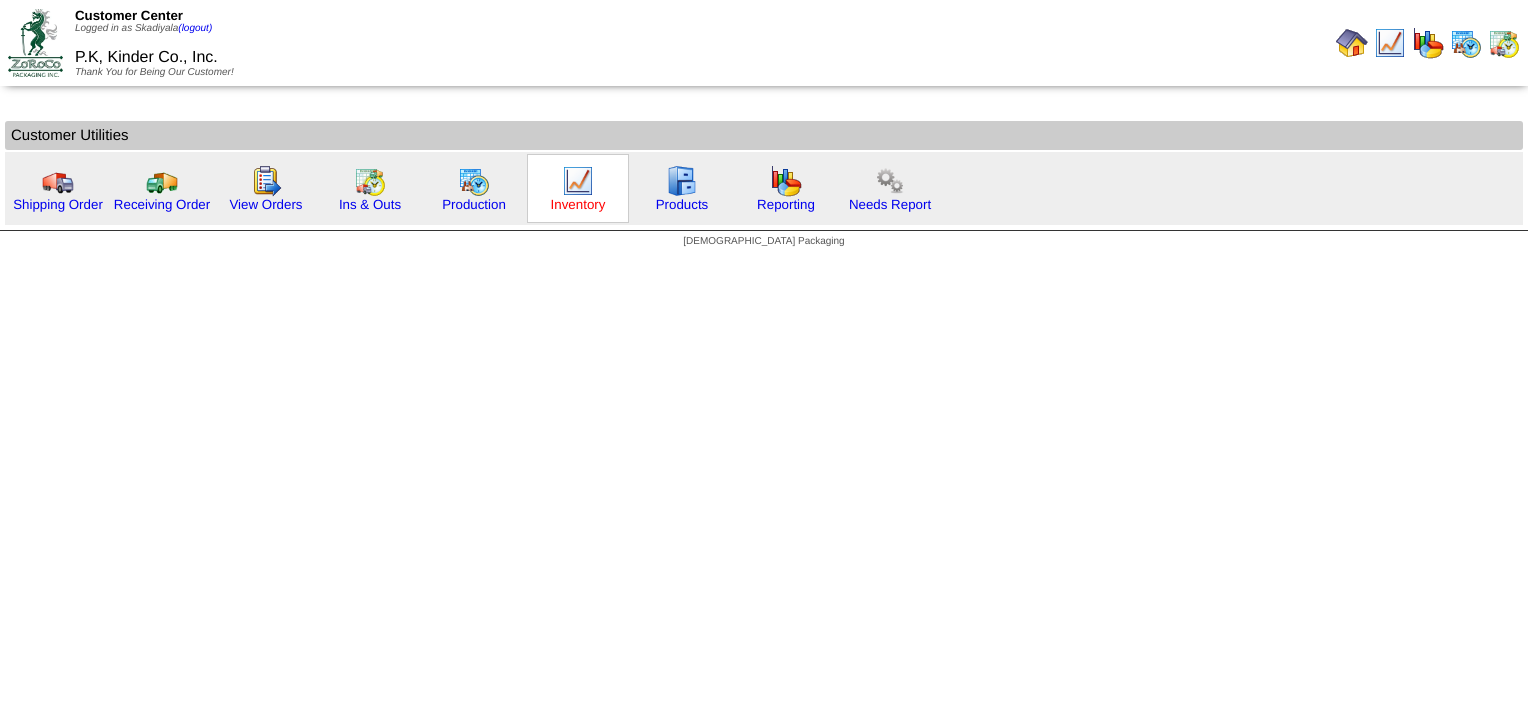 click on "Inventory" at bounding box center (578, 204) 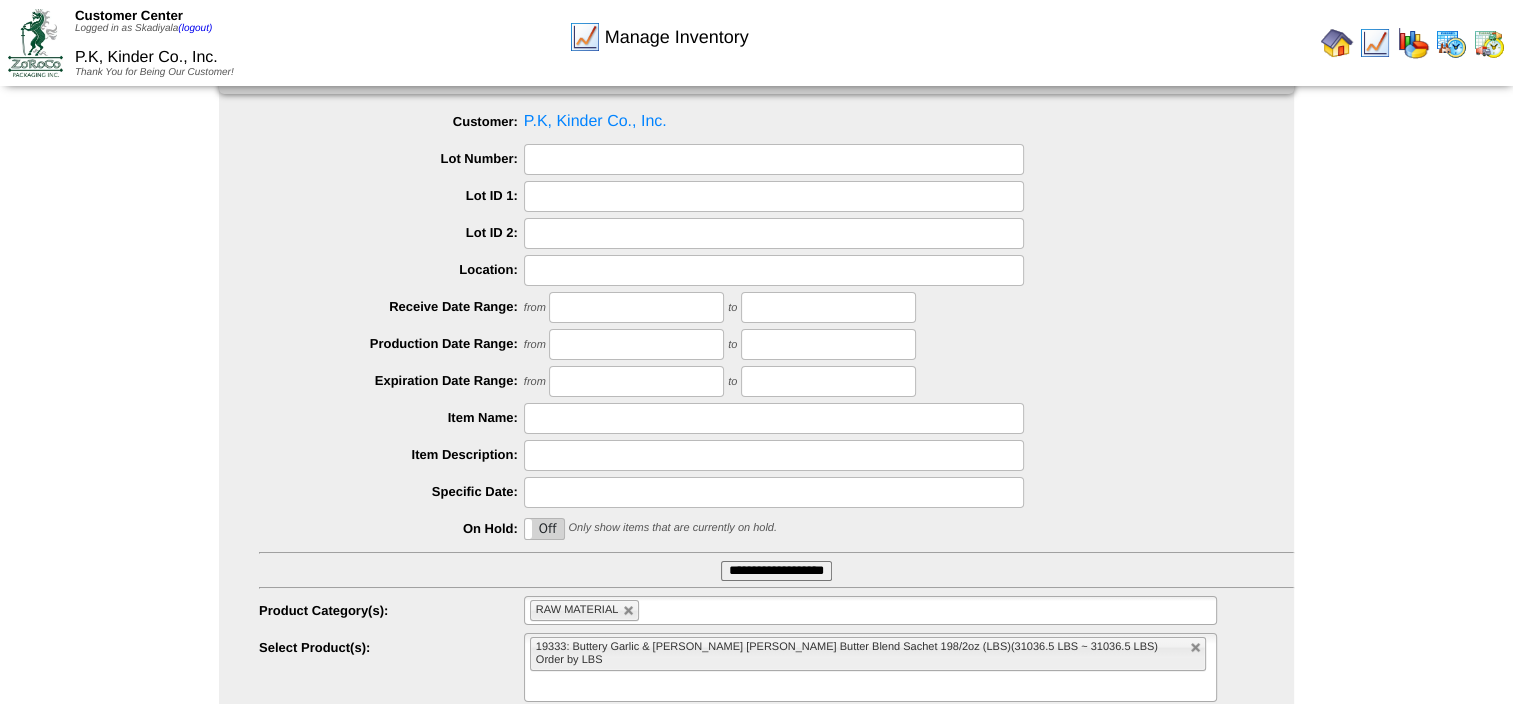 scroll, scrollTop: 88, scrollLeft: 0, axis: vertical 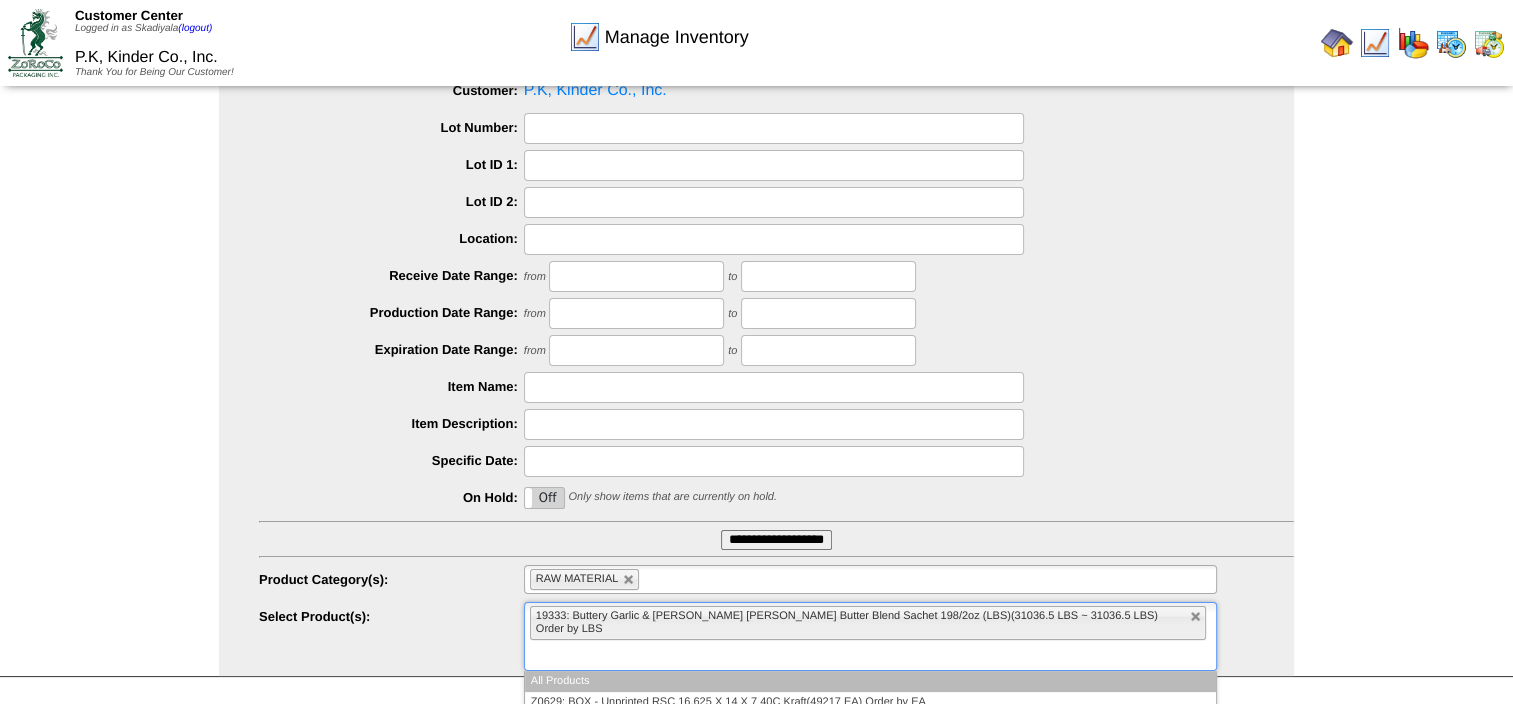 click at bounding box center (542, 656) 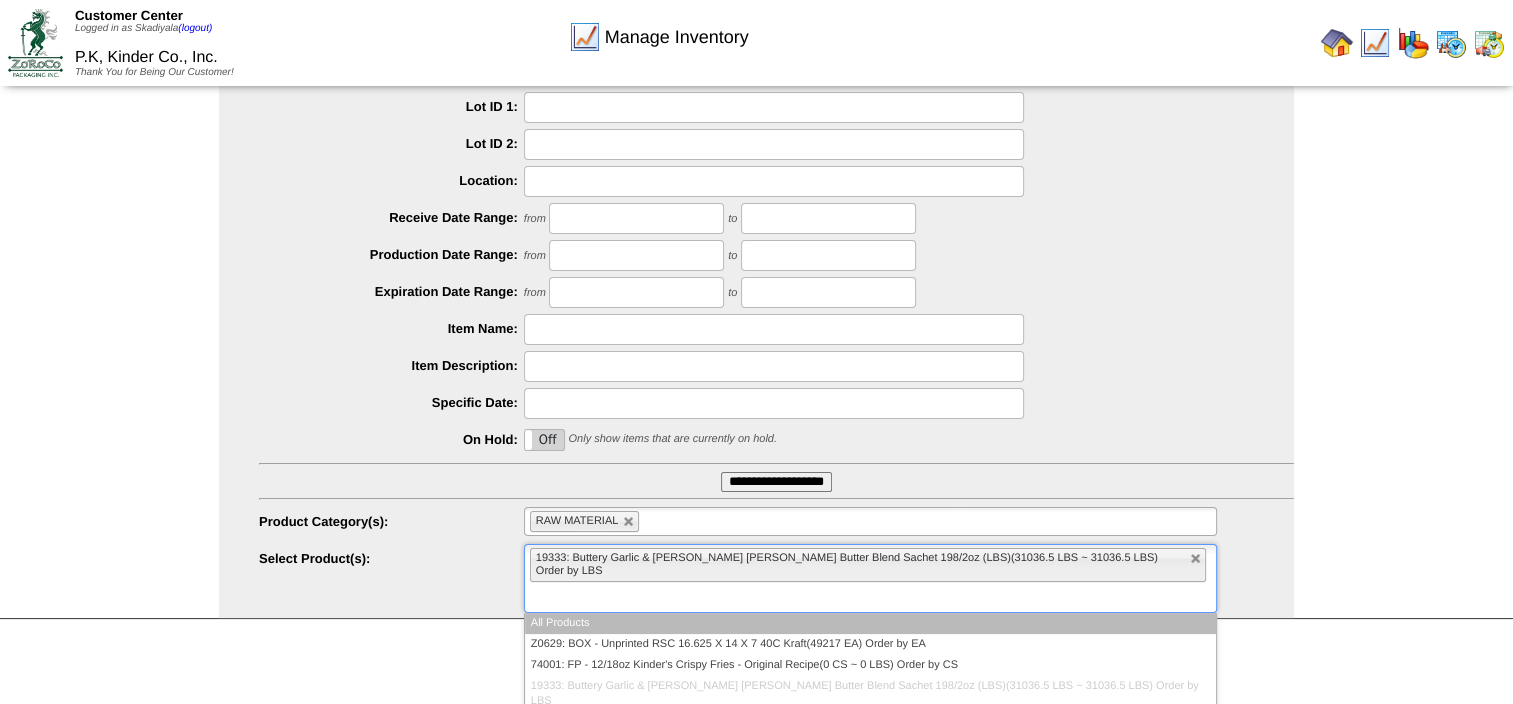 scroll, scrollTop: 204, scrollLeft: 0, axis: vertical 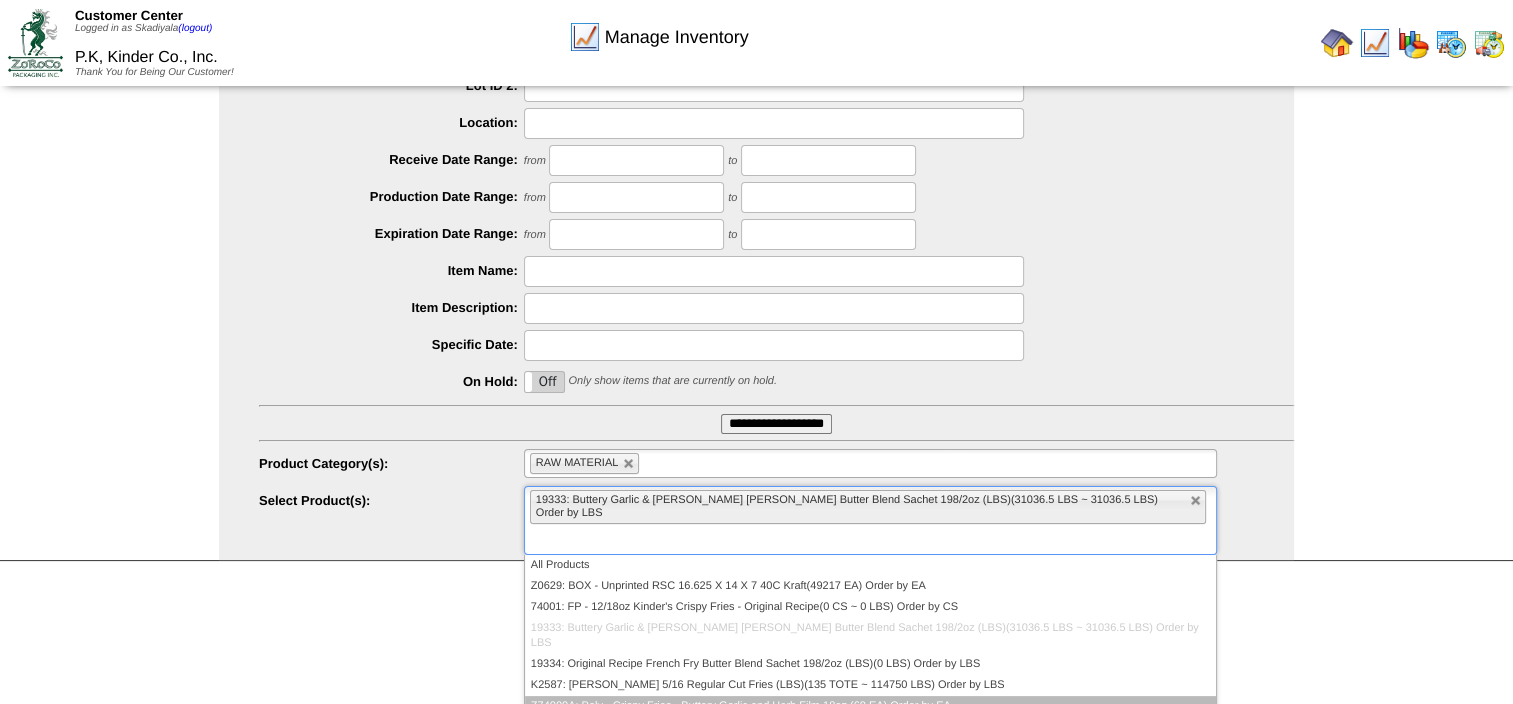 click on "Z74000A: Poly - Crispy Fries - Buttery Garlic and Herb Film 18oz.(60 EA) Order by EA" at bounding box center [870, 706] 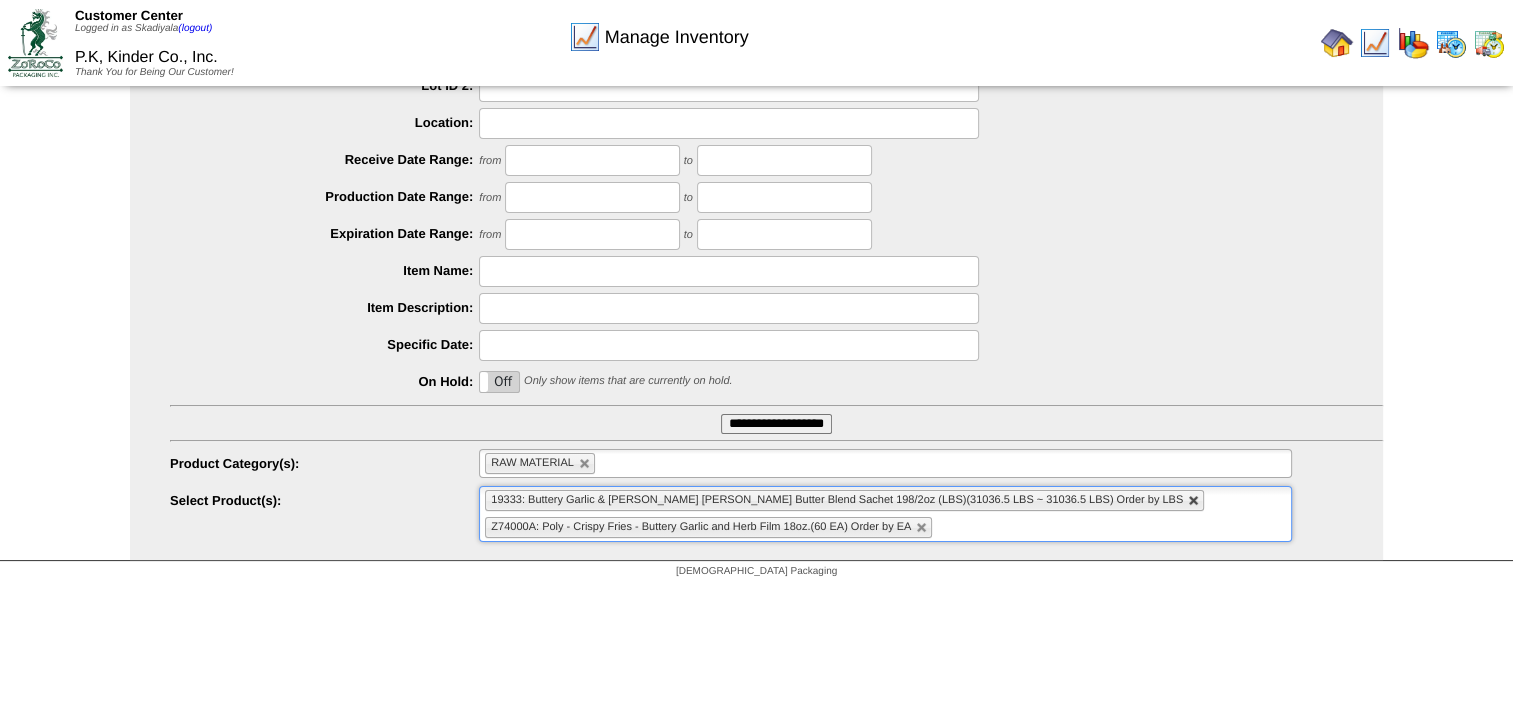 click at bounding box center [1194, 501] 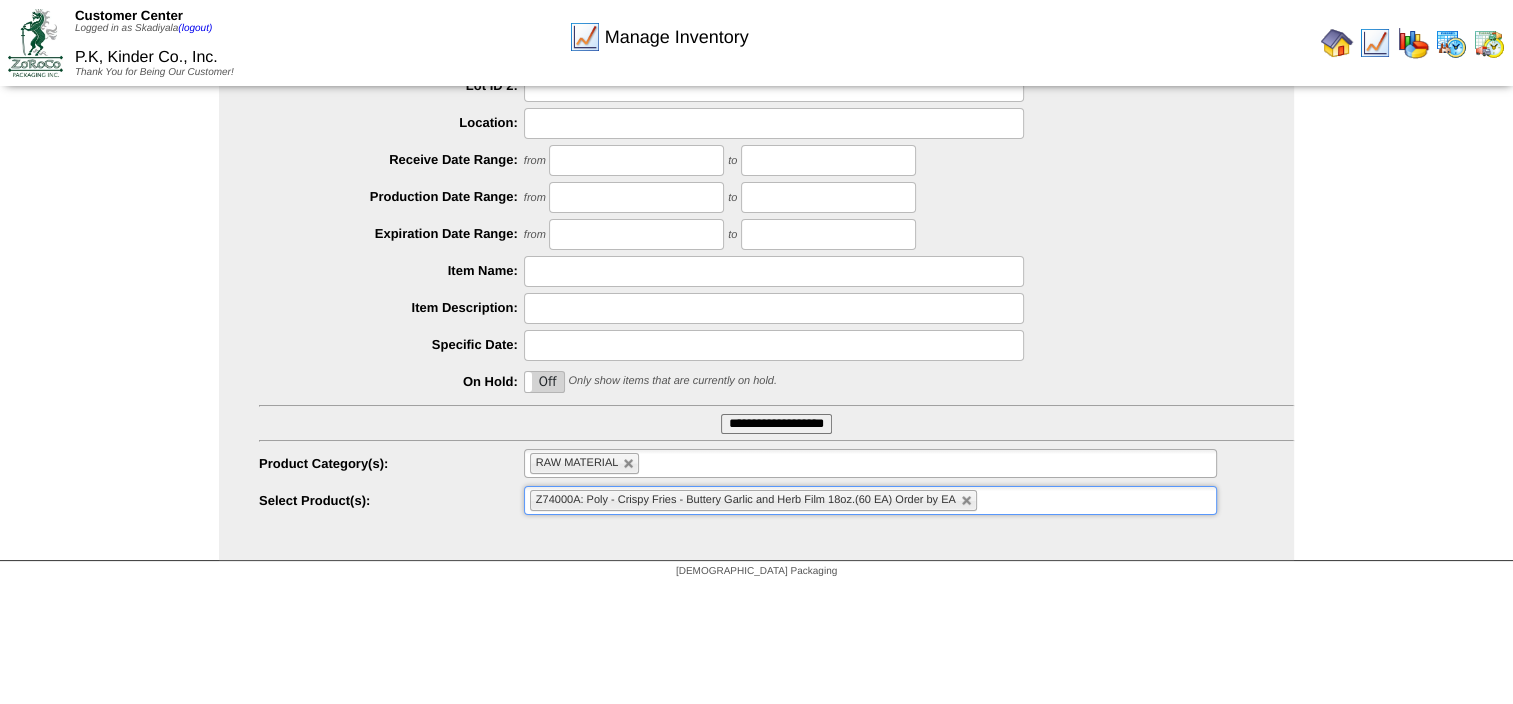 click on "**********" at bounding box center (776, 424) 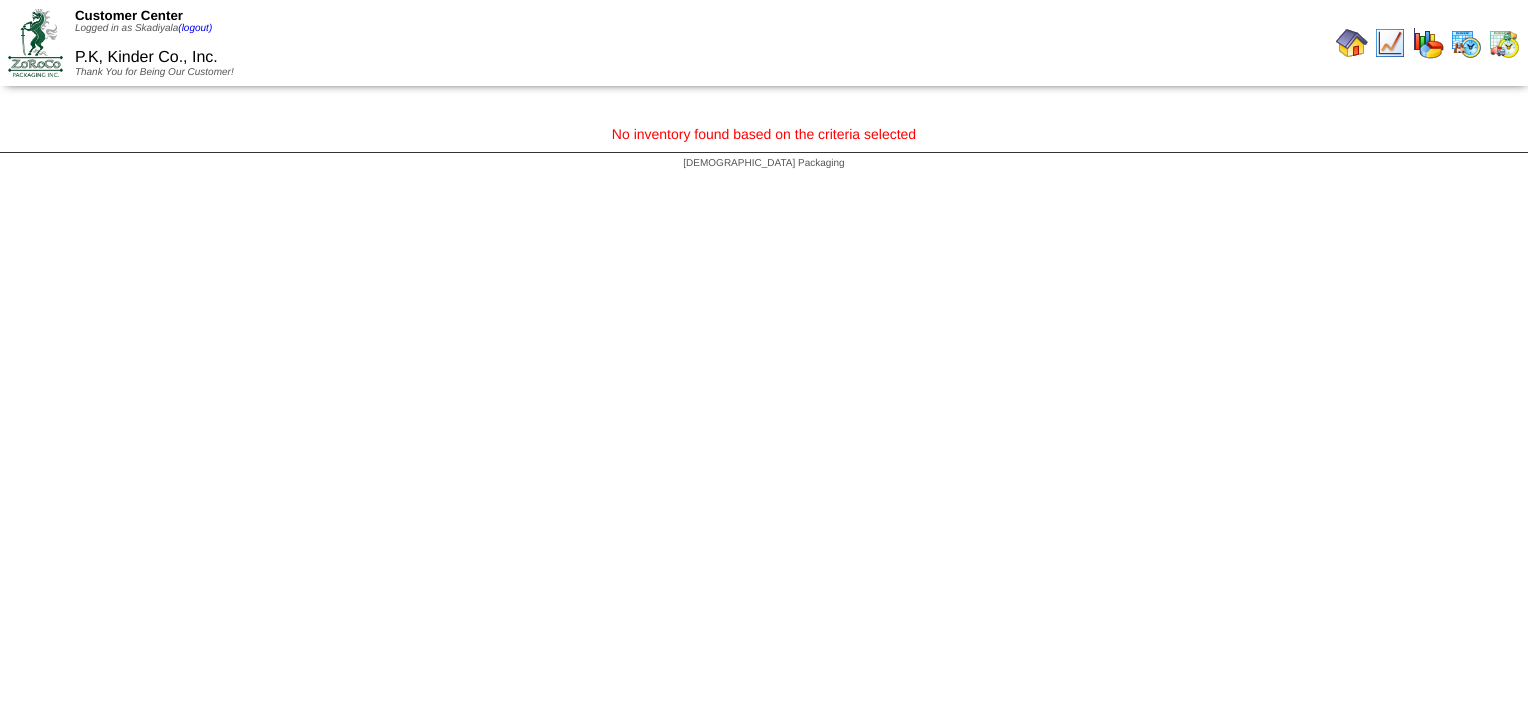 scroll, scrollTop: 0, scrollLeft: 0, axis: both 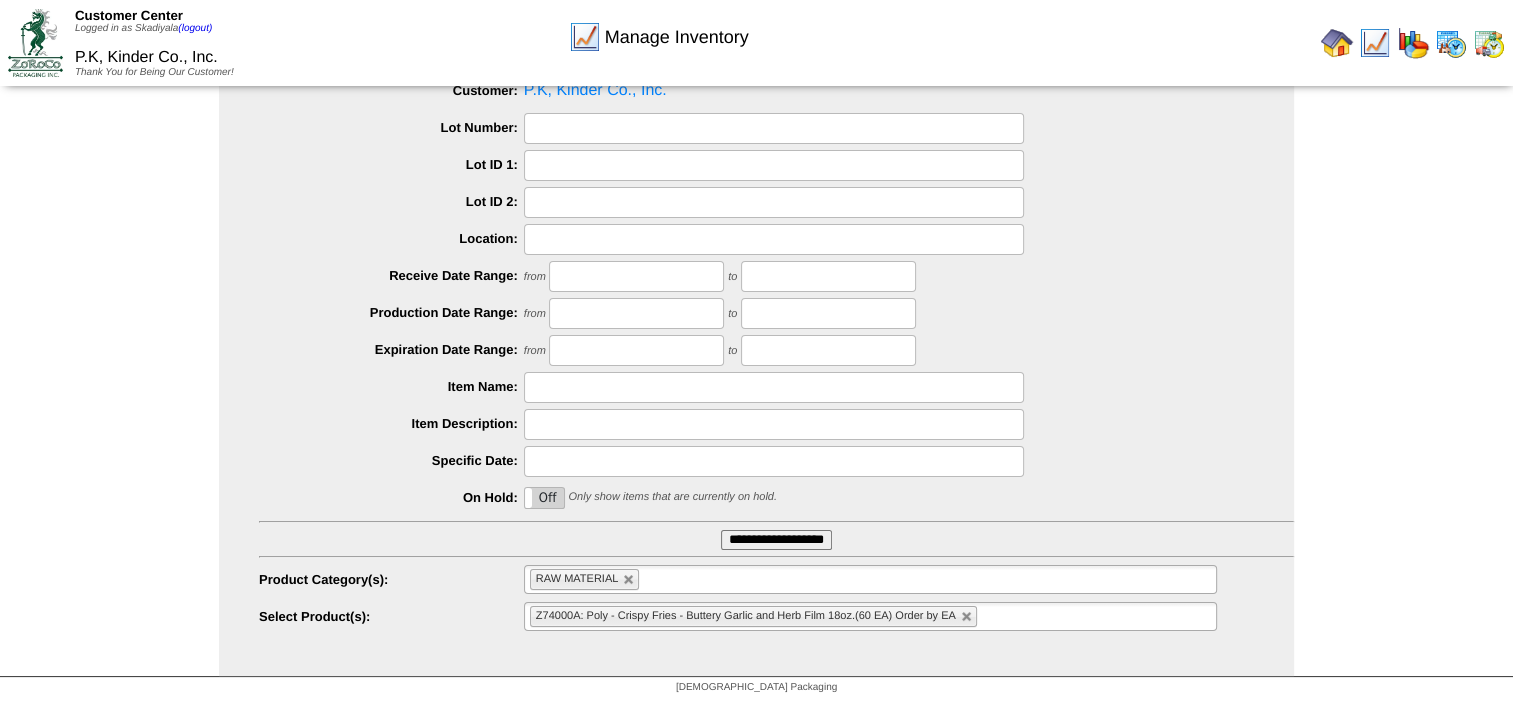 click on "Z74000A: Poly - Crispy Fries - Buttery Garlic and Herb Film 18oz.(60 EA) Order by EA" at bounding box center (870, 616) 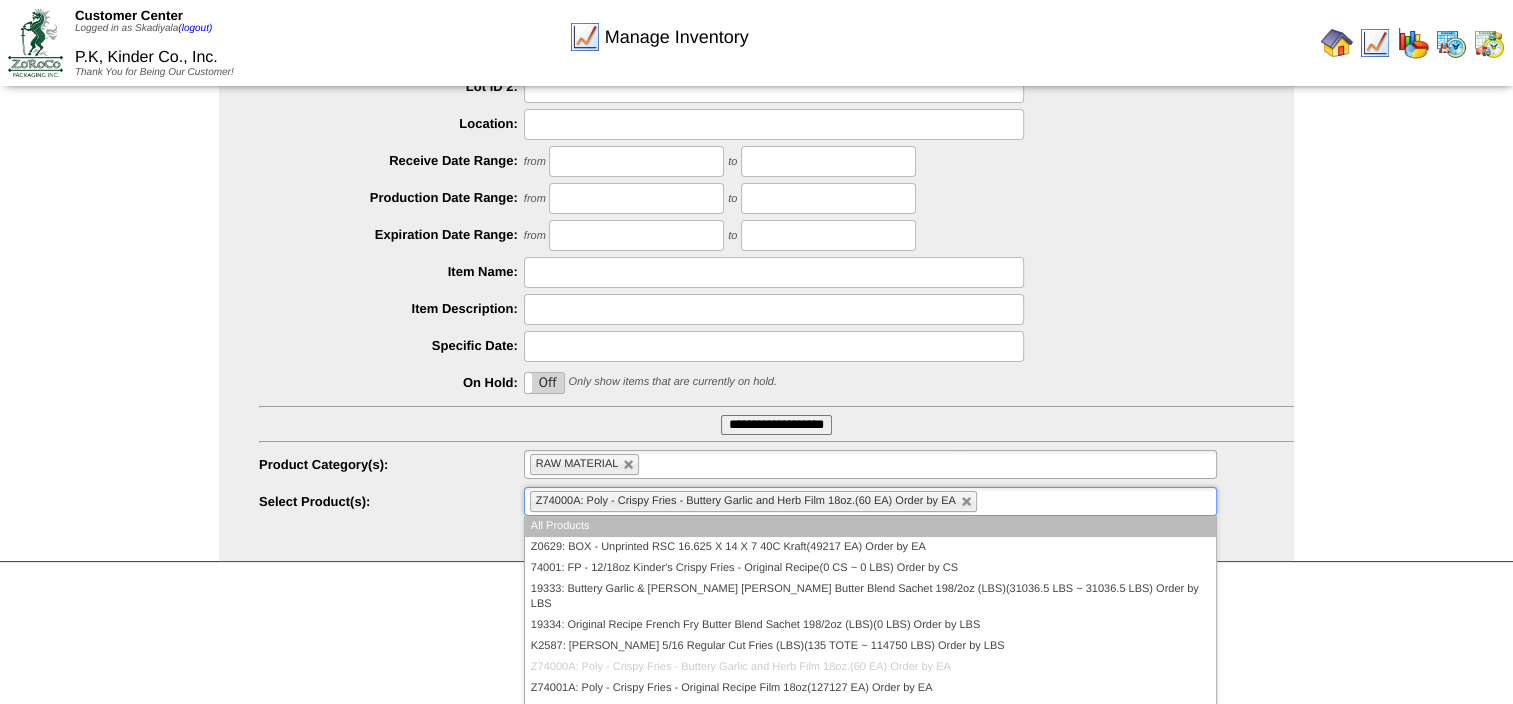 scroll, scrollTop: 204, scrollLeft: 0, axis: vertical 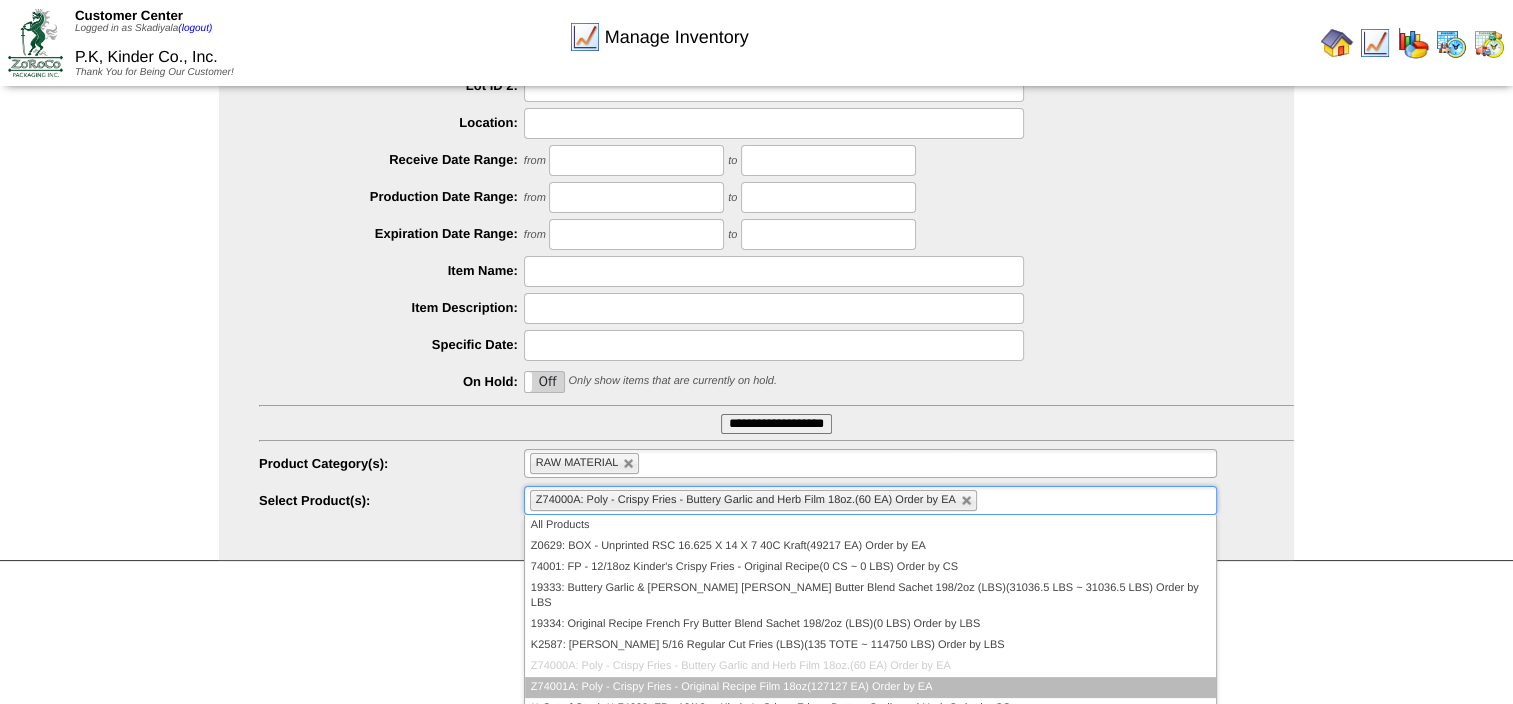 click on "Z74001A: Poly - Crispy Fries - Original Recipe Film 18oz(127127 EA) Order by EA" at bounding box center [870, 687] 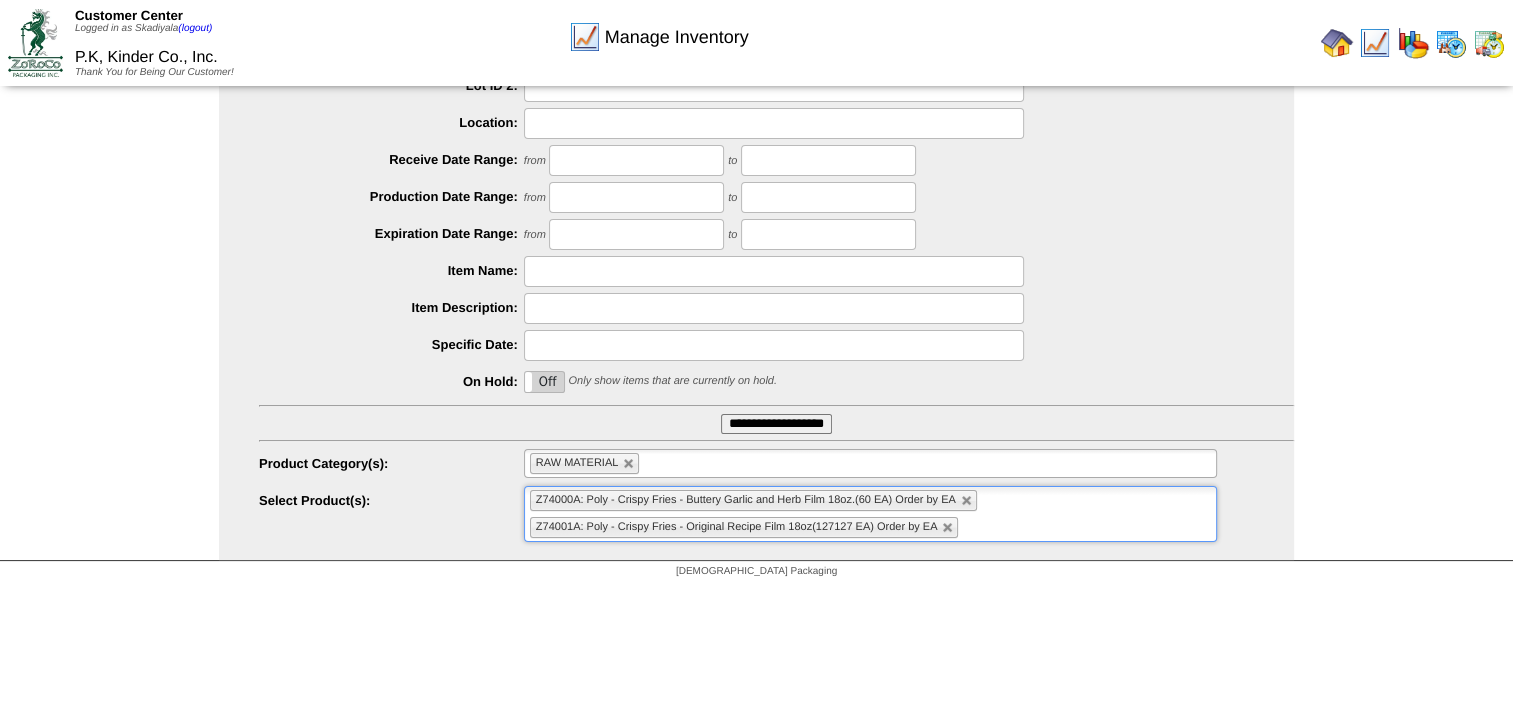 click on "**********" at bounding box center (776, 424) 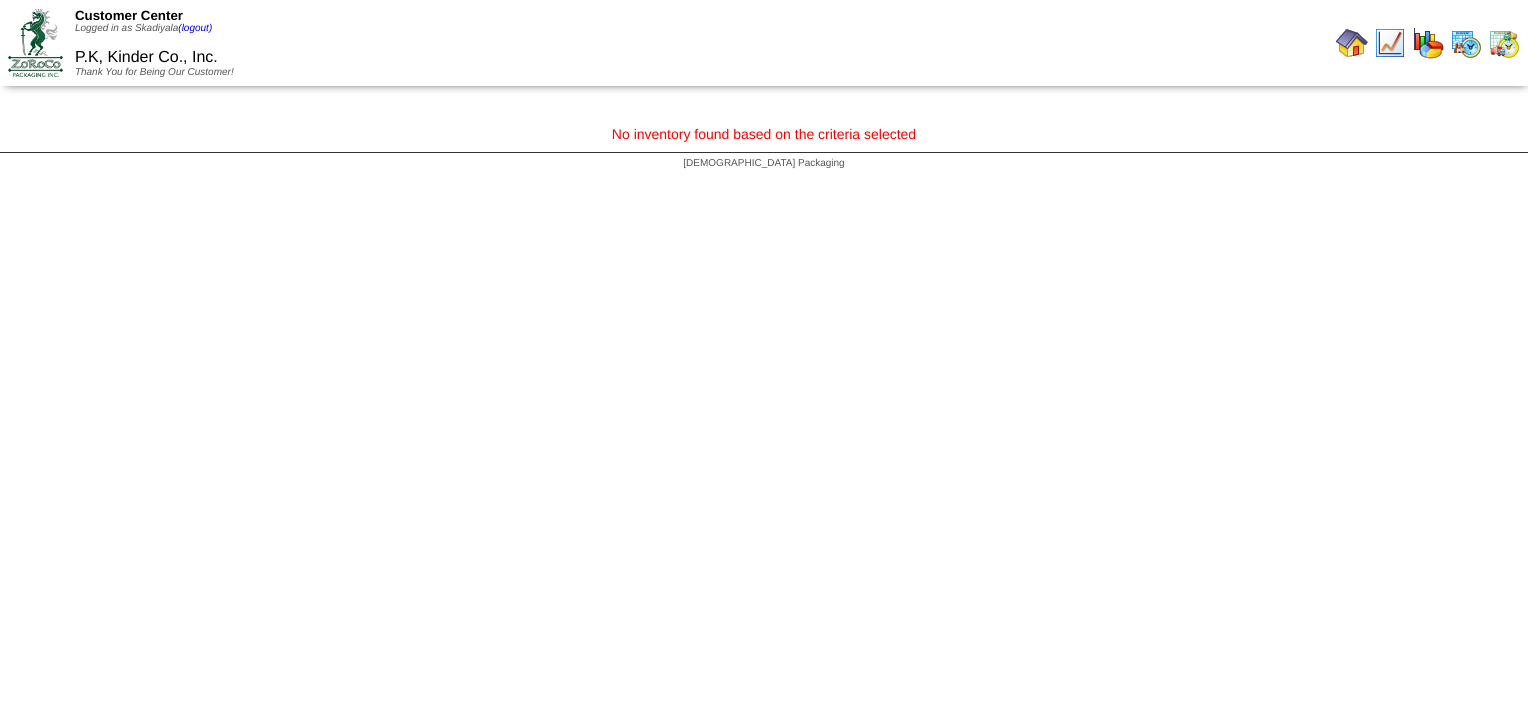 scroll, scrollTop: 0, scrollLeft: 0, axis: both 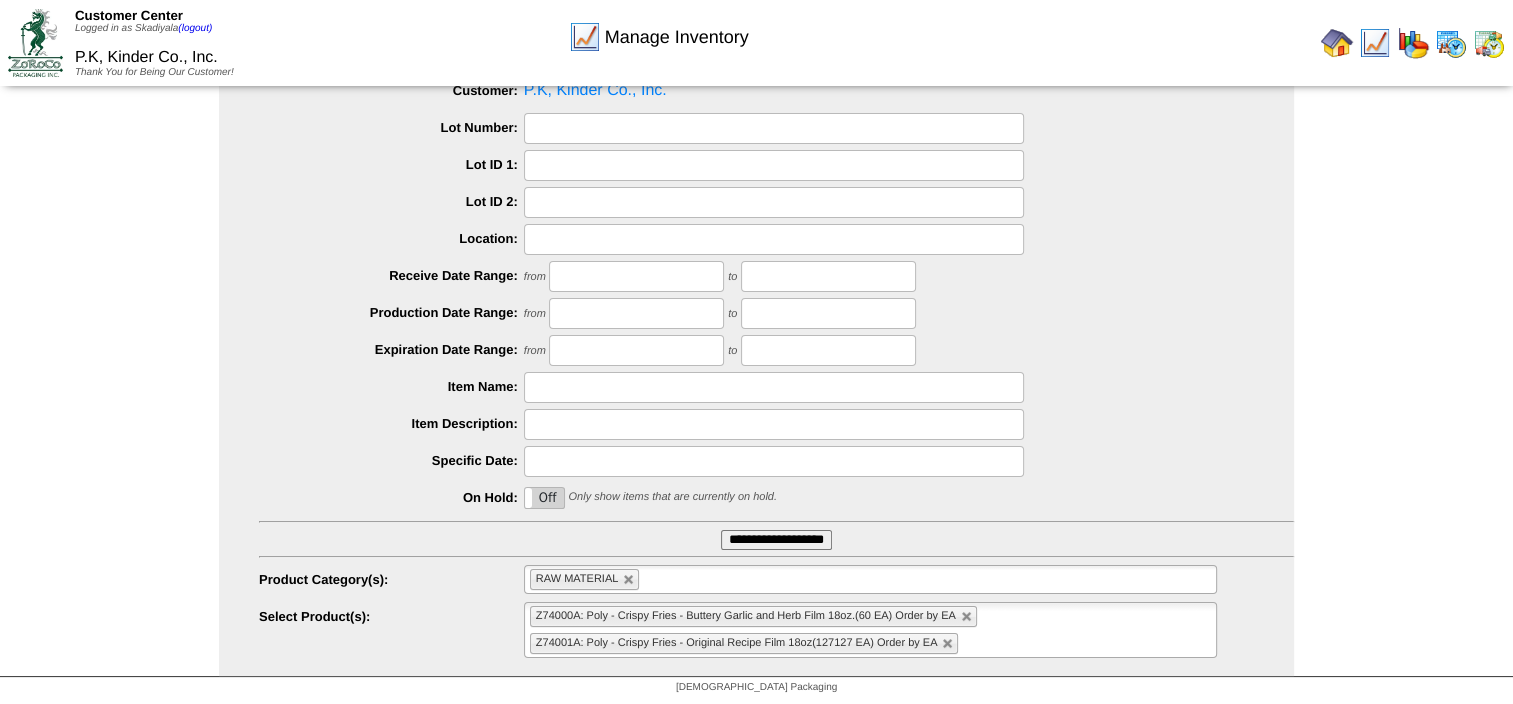 click on "Z74000A: Poly - Crispy Fries - Buttery Garlic and Herb Film 18oz.(60 EA) Order by EA Z74001A: Poly - Crispy Fries - Original Recipe Film 18oz(127127 EA) Order by EA" at bounding box center [870, 630] 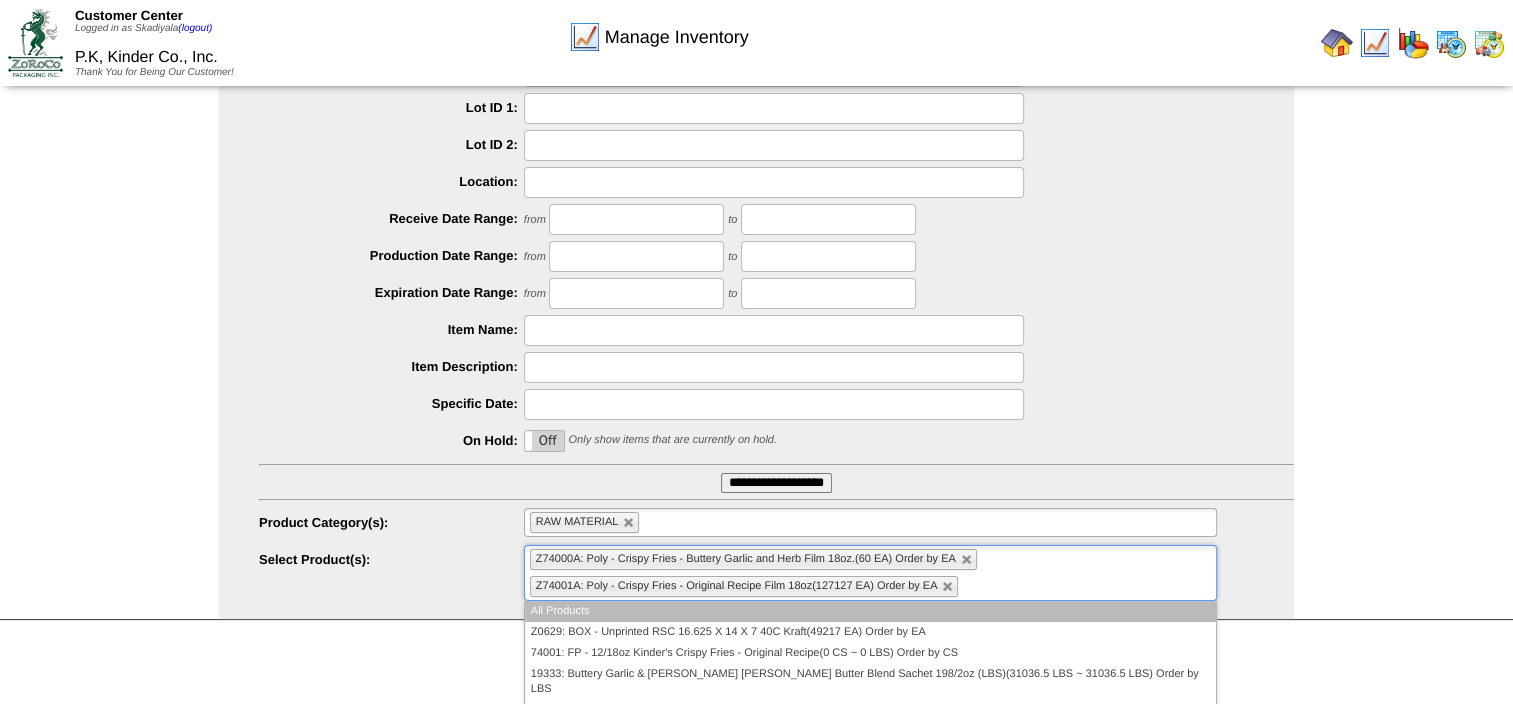 scroll, scrollTop: 231, scrollLeft: 0, axis: vertical 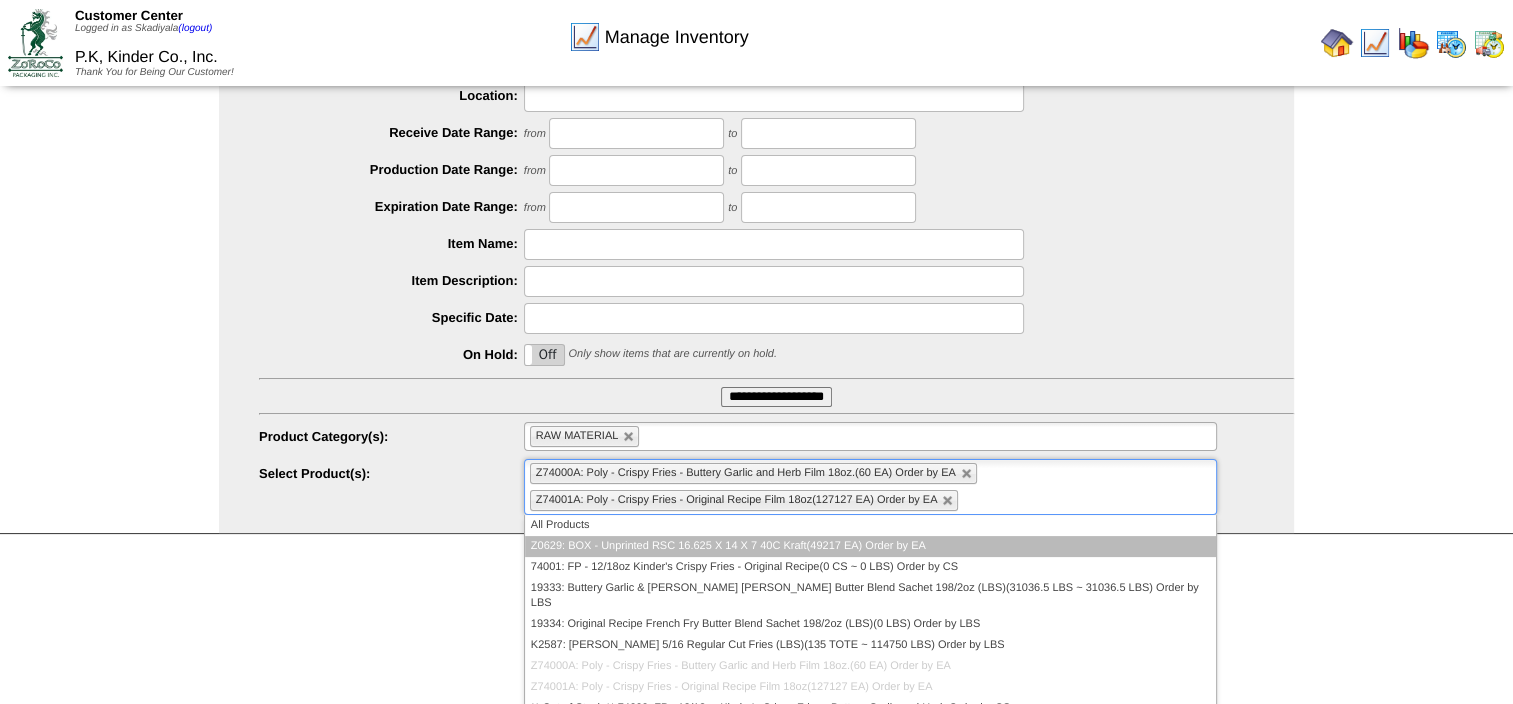 click on "Z0629: BOX - Unprinted RSC 16.625 X 14 X 7 40C Kraft(49217 EA) Order by EA" at bounding box center [870, 546] 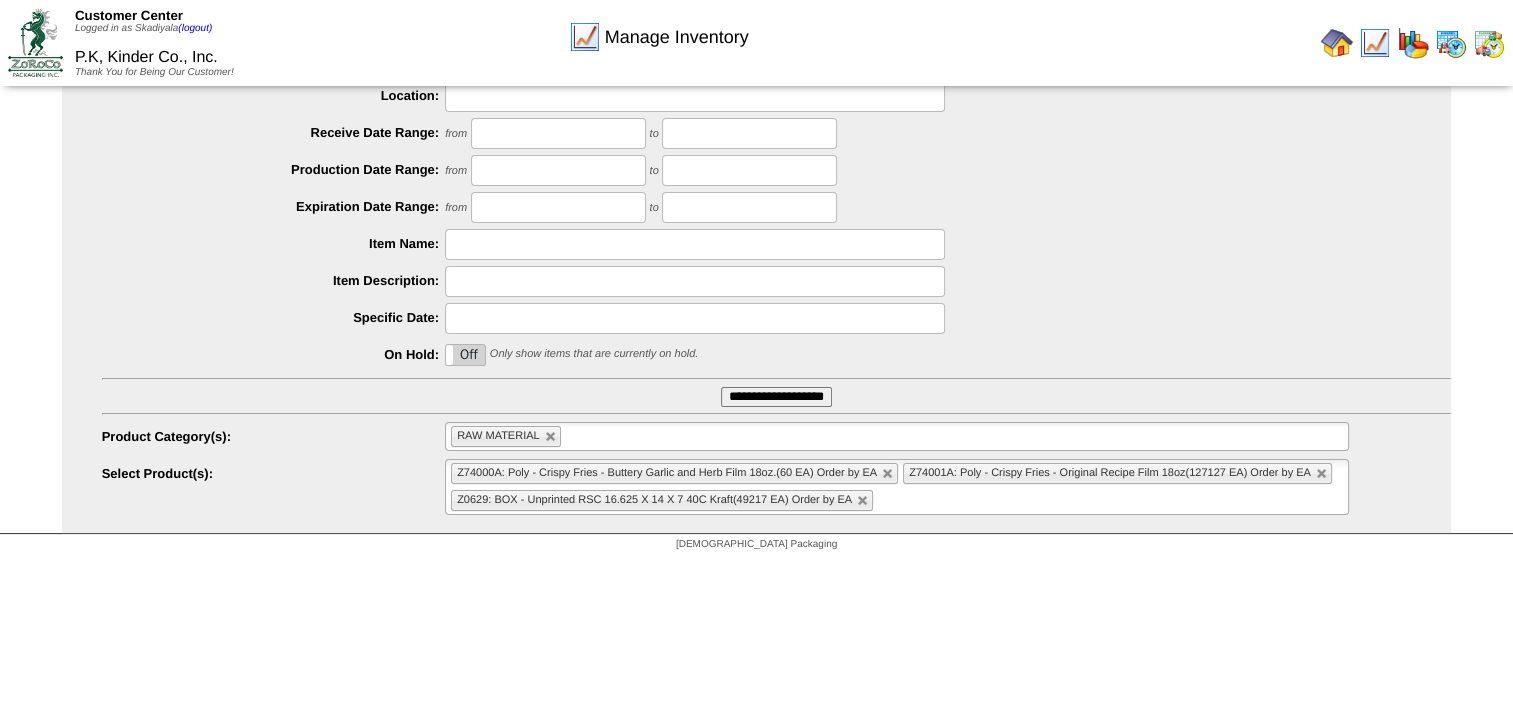 click on "Customer Center
Logged in as Skadiyala                                                                             (logout)
P.K, Kinder Co., Inc.
Thank You for Being Our Customer!" at bounding box center [756, 165] 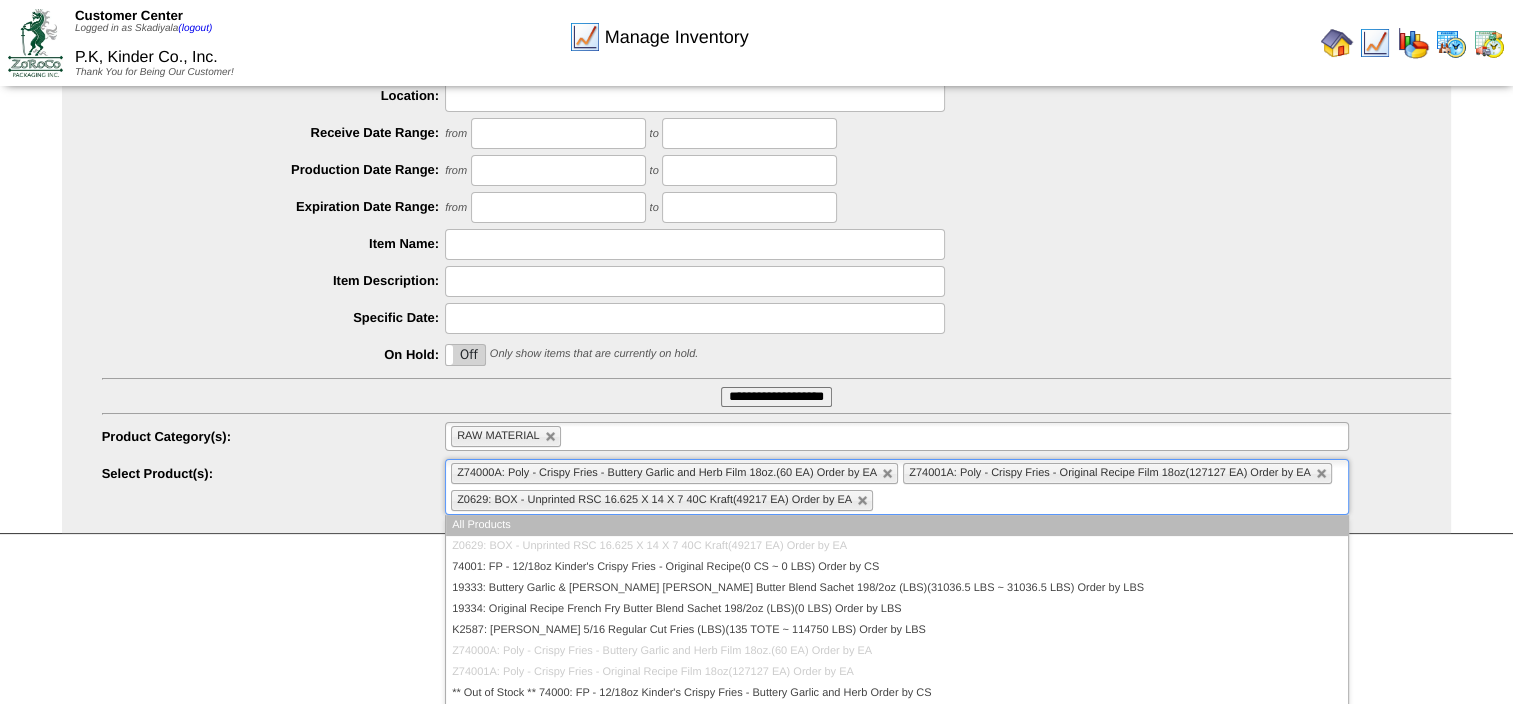 click on "Z74000A: Poly - Crispy Fries - Buttery Garlic and Herb Film 18oz.(60 EA) Order by EA Z74001A: Poly - Crispy Fries - Original Recipe Film 18oz(127127 EA) Order by EA Z0629: BOX - Unprinted RSC 16.625 X 14 X 7 40C Kraft(49217 EA) Order by EA" at bounding box center [897, 487] 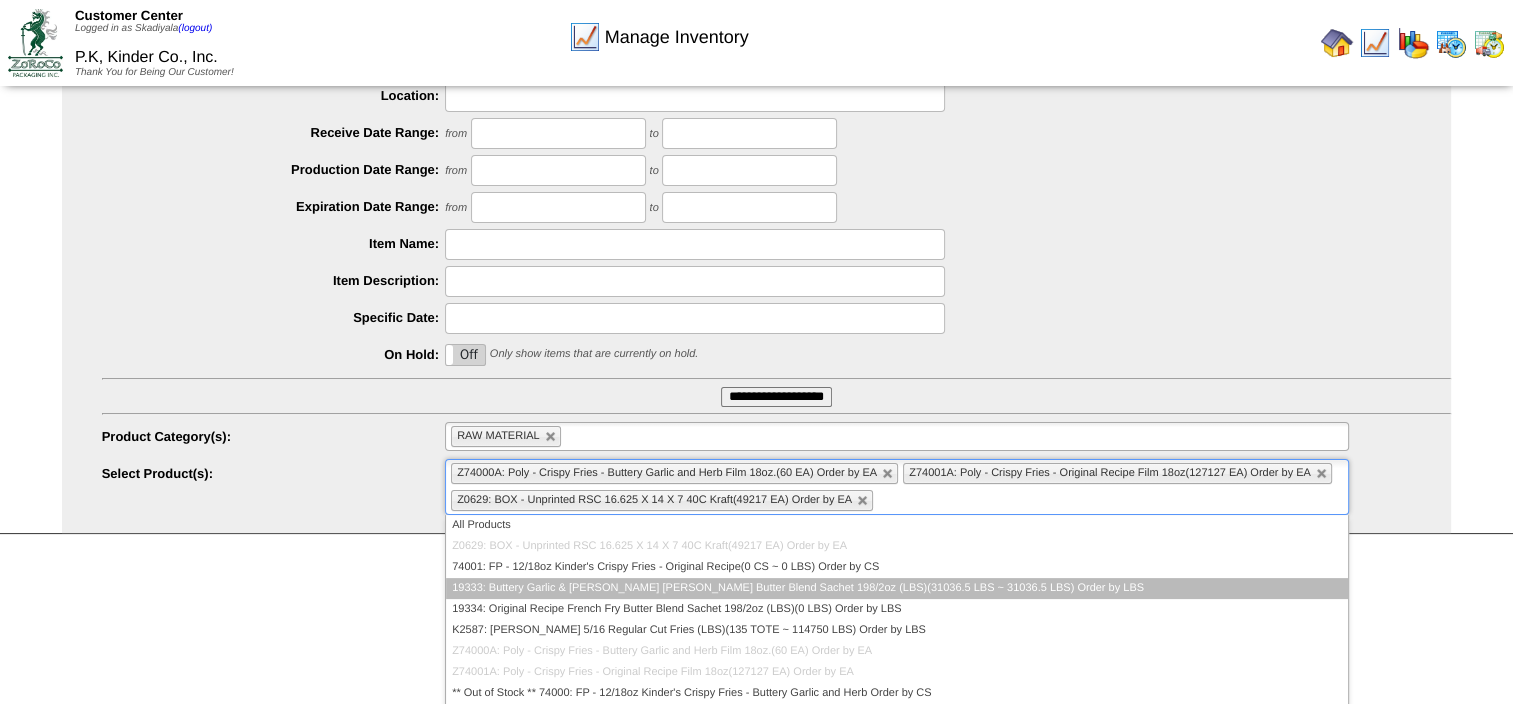 click on "19333: Buttery Garlic & [PERSON_NAME] [PERSON_NAME] Butter Blend Sachet 198/2oz (LBS)(31036.5 LBS ~ 31036.5 LBS) Order by LBS" at bounding box center (897, 588) 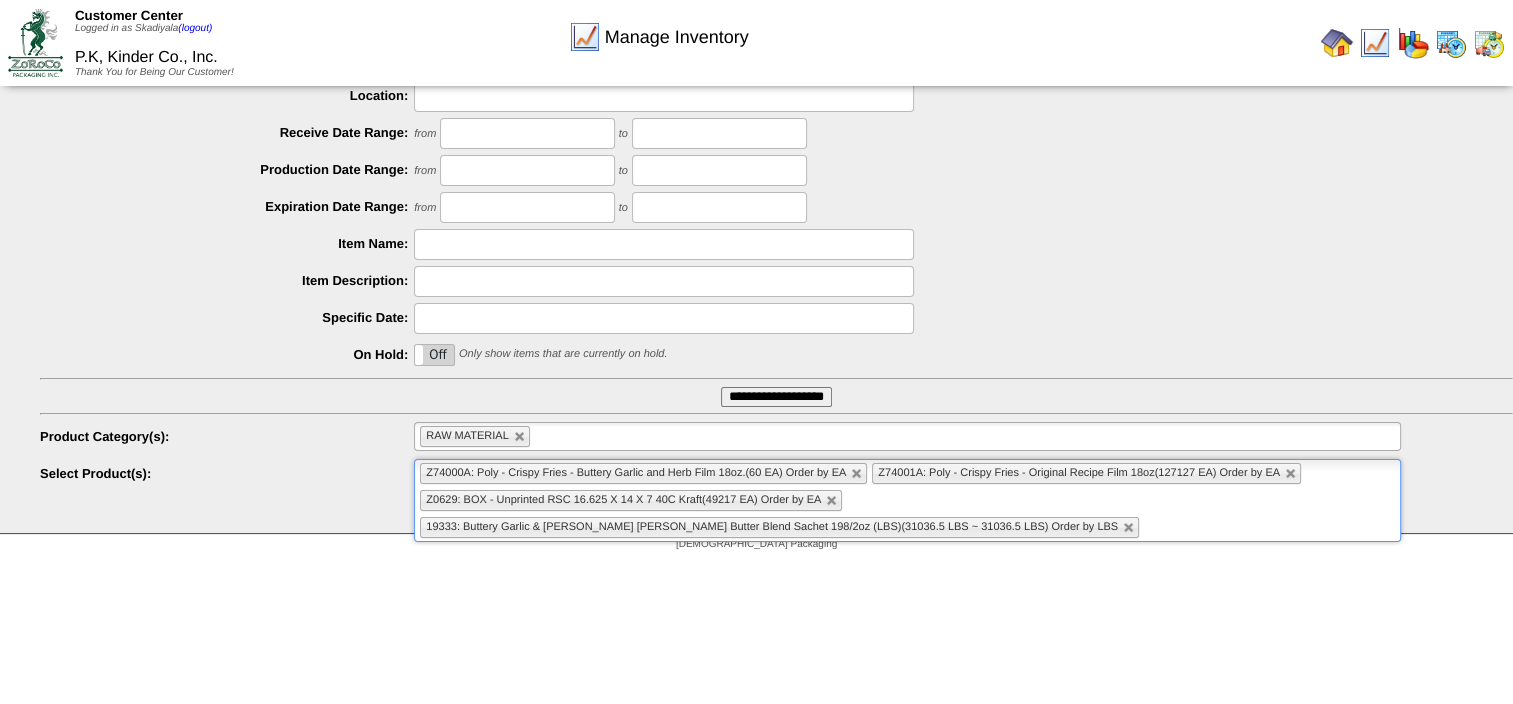 click on "Z74000A: Poly - Crispy Fries - Buttery Garlic and Herb Film 18oz.(60 EA) Order by EA Z74001A: Poly - Crispy Fries - Original Recipe Film 18oz(127127 EA) Order by EA Z0629: BOX - Unprinted RSC 16.625 X 14 X 7 40C Kraft(49217 EA) Order by EA 19333: Buttery Garlic & [PERSON_NAME] [PERSON_NAME] Butter Blend Sachet 198/2oz (LBS)(31036.5 LBS ~ 31036.5 LBS) Order by LBS" at bounding box center [907, 500] 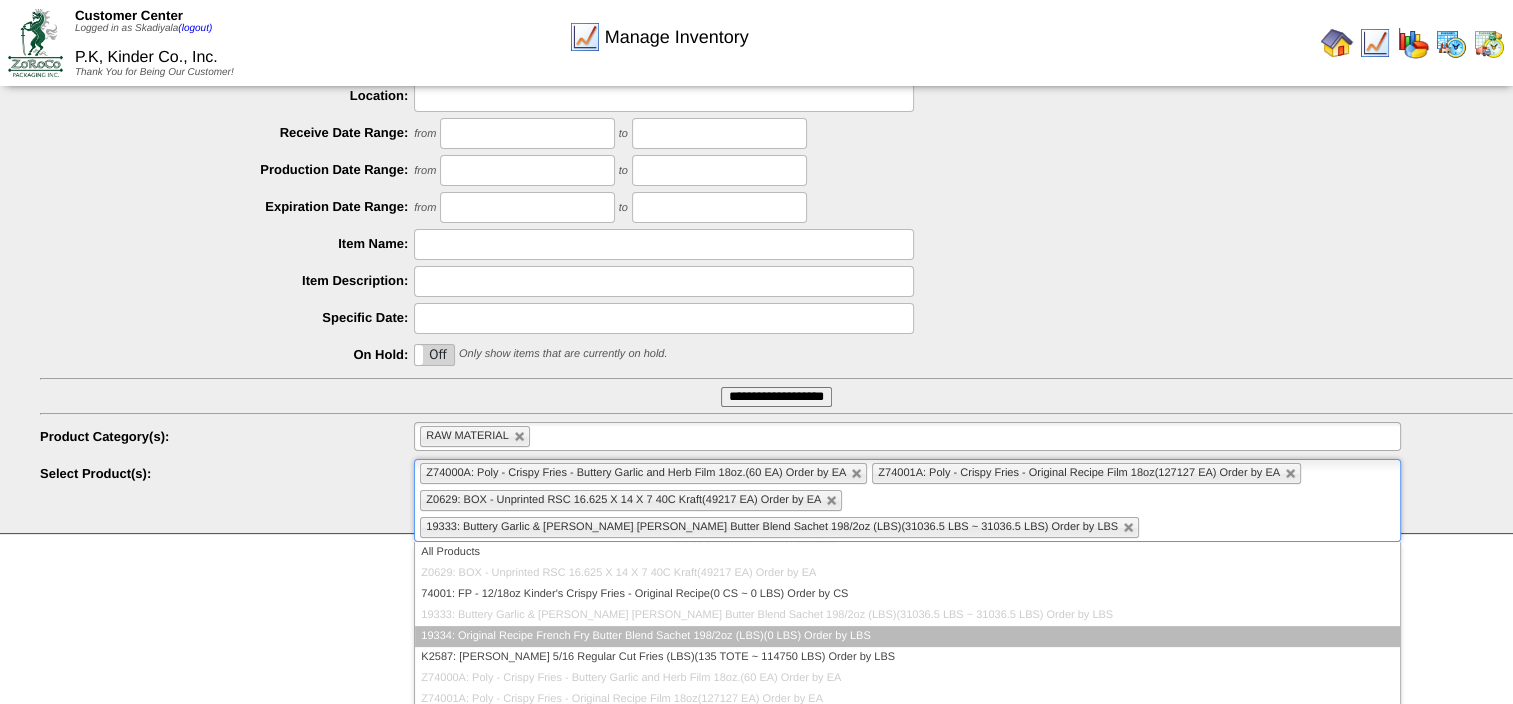 click on "19334: Original Recipe French Fry Butter Blend Sachet 198/2oz (LBS)(0 LBS) Order by LBS" at bounding box center [907, 636] 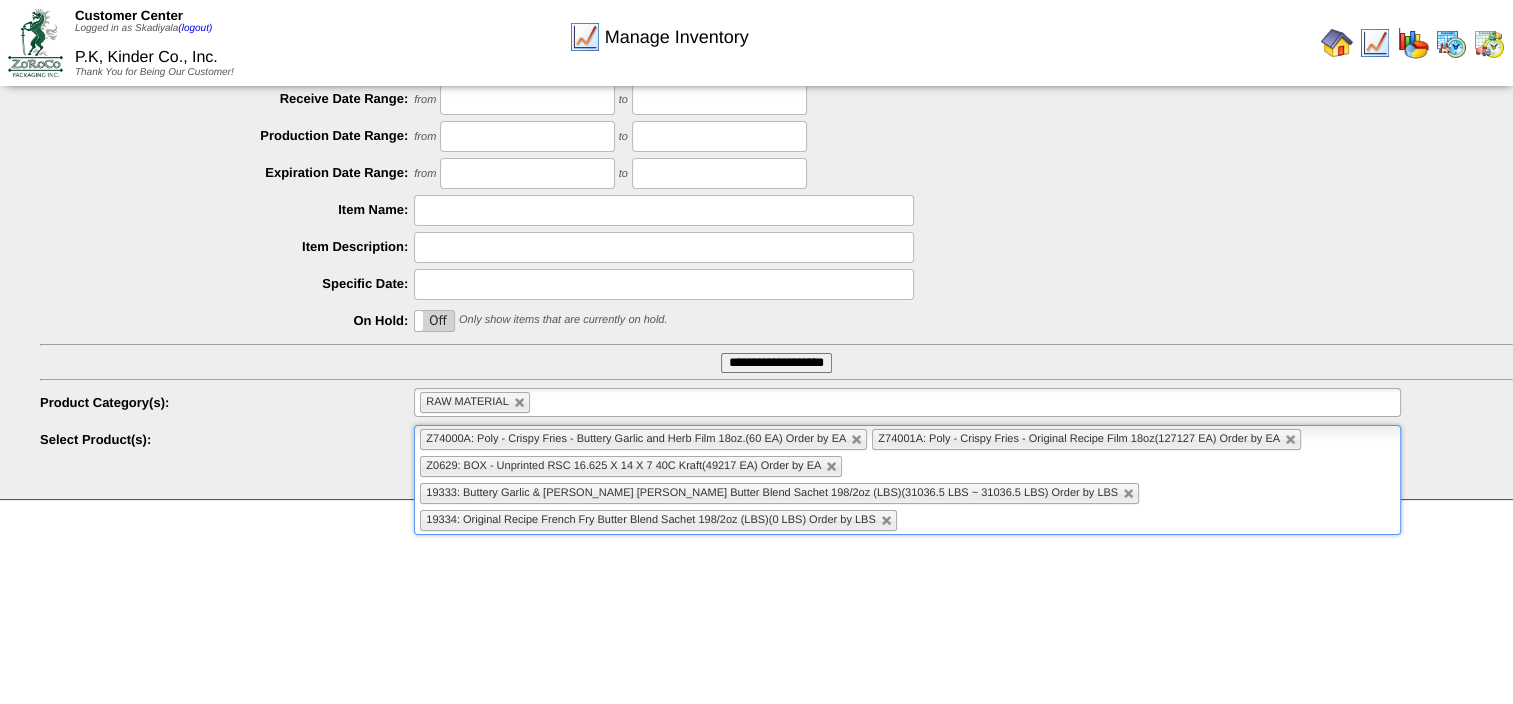 scroll, scrollTop: 284, scrollLeft: 0, axis: vertical 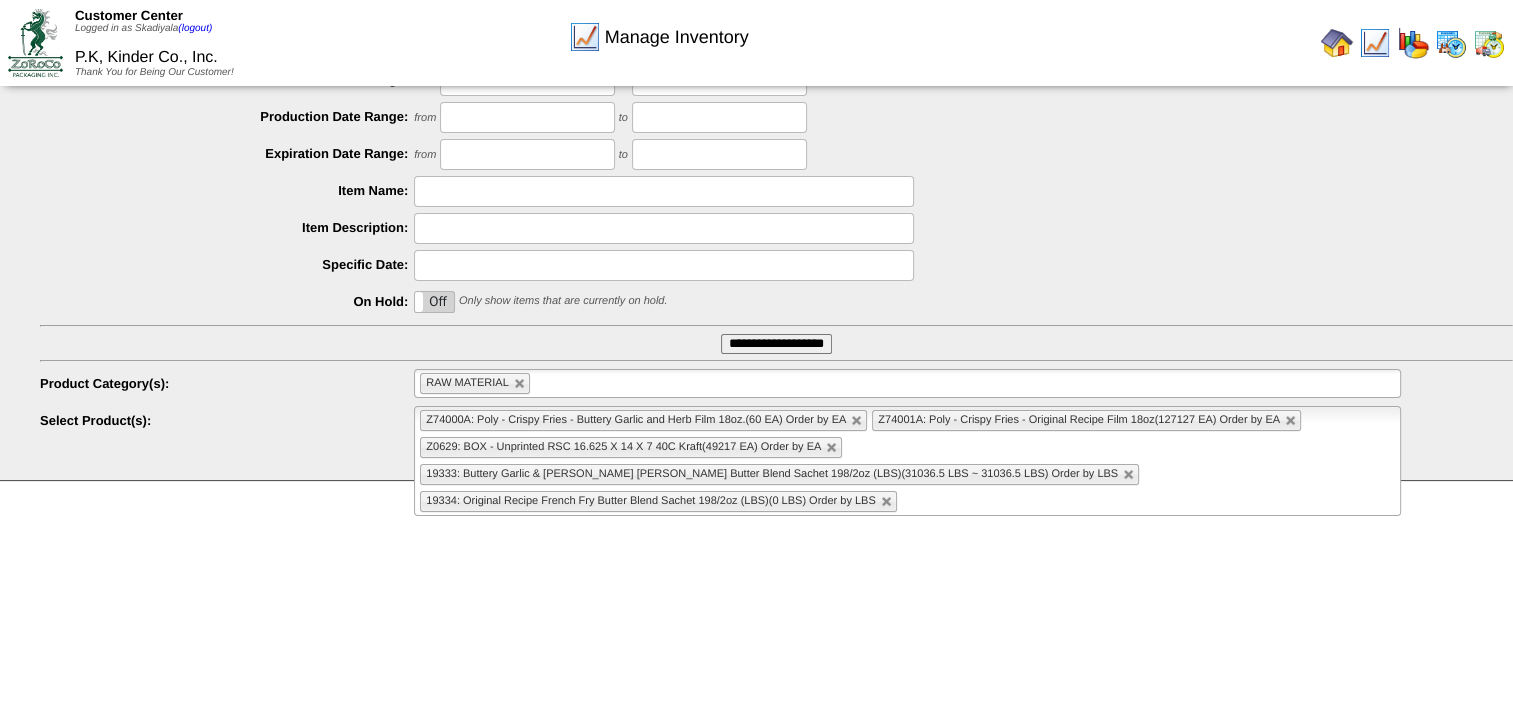 click on "Customer Center
Logged in as Skadiyala                                                                             (logout)
P.K, Kinder Co., Inc.
Thank You for Being Our Customer!" at bounding box center (756, 112) 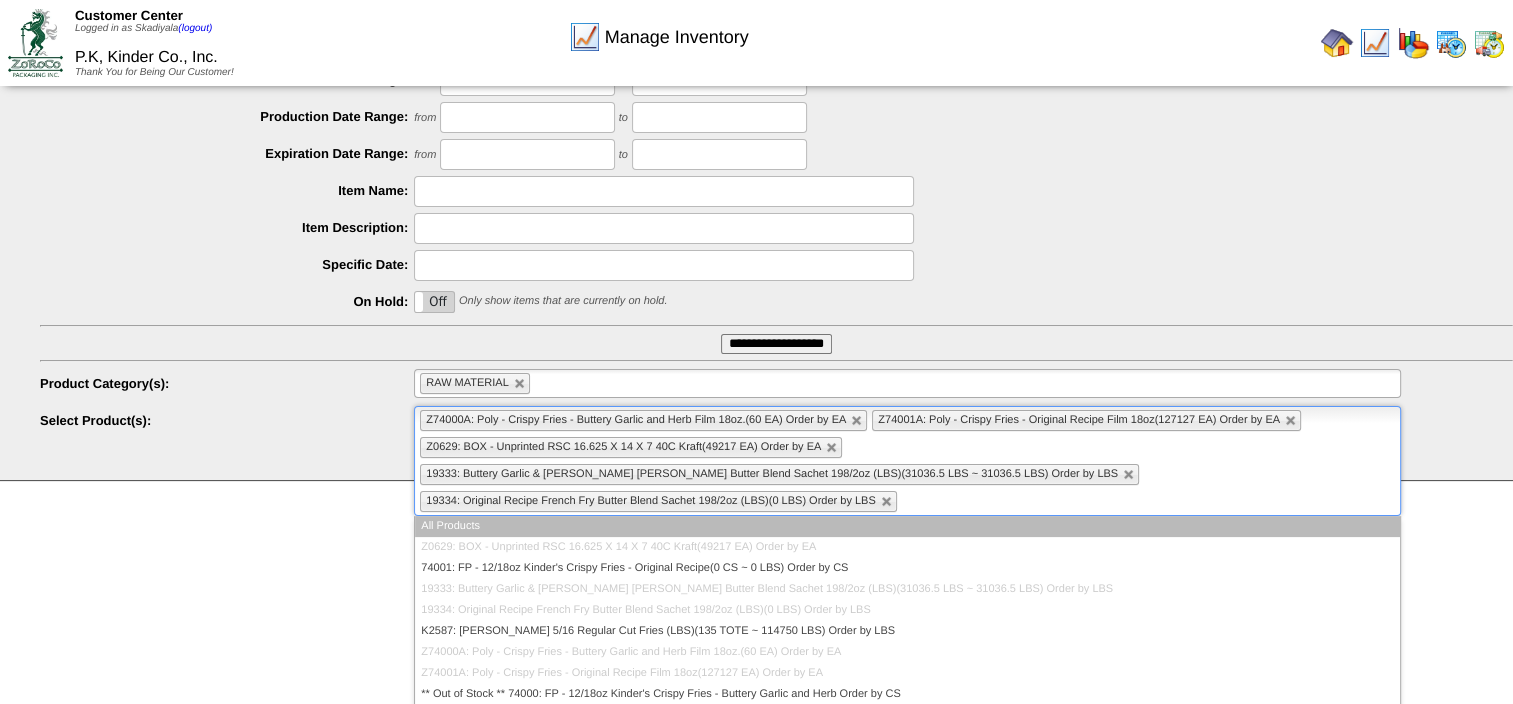 click on "Z74000A: Poly - Crispy Fries - Buttery Garlic and Herb Film 18oz.(60 EA) Order by EA Z74001A: Poly - Crispy Fries - Original Recipe Film 18oz(127127 EA) Order by EA Z0629: BOX - Unprinted RSC 16.625 X 14 X 7 40C Kraft(49217 EA) Order by EA 19333: Buttery Garlic & [PERSON_NAME] [PERSON_NAME] Butter Blend Sachet 198/2oz (LBS)(31036.5 LBS ~ 31036.5 LBS) Order by LBS 19334: Original Recipe French Fry Butter Blend Sachet 198/2oz (LBS)(0 LBS) Order by LBS" at bounding box center (907, 461) 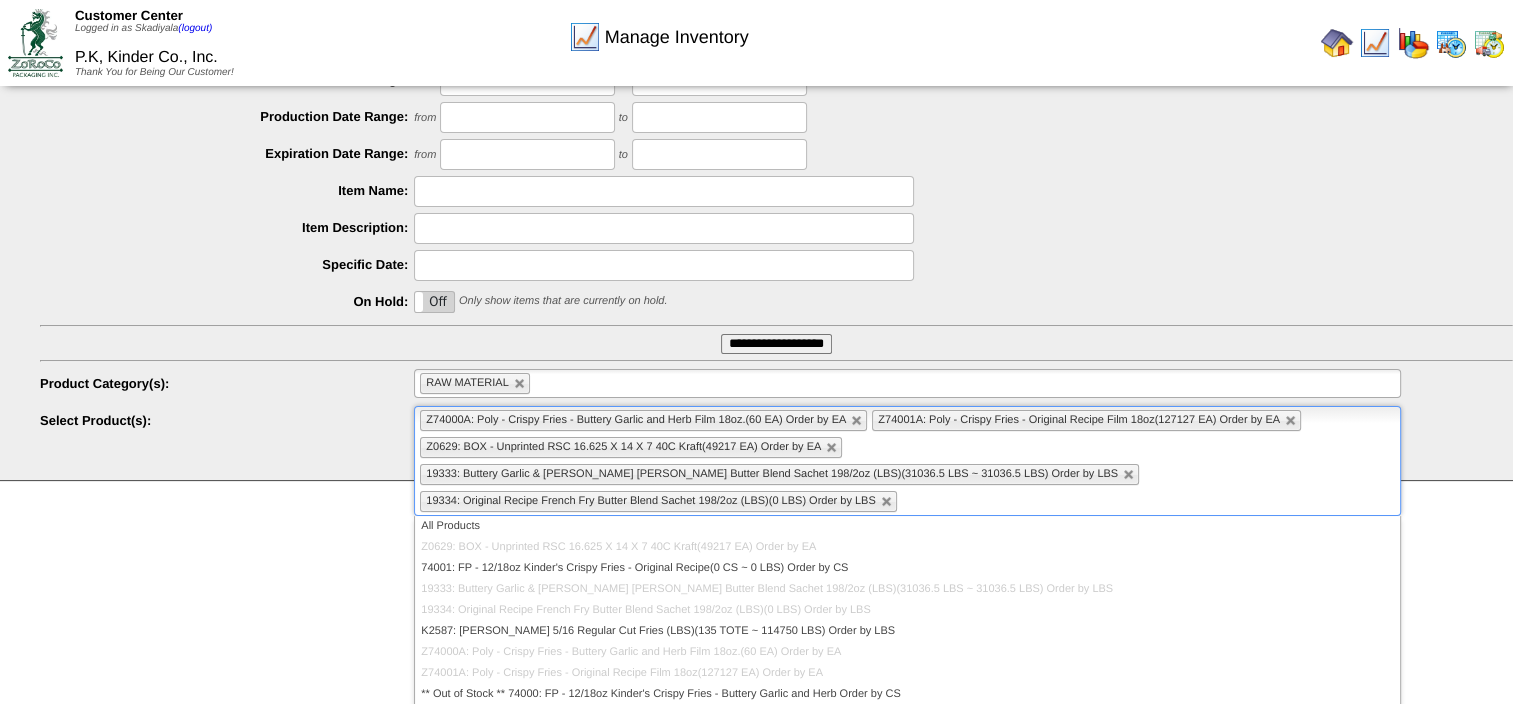 click on "Customer Center
Logged in as Skadiyala                                                                             (logout)
P.K, Kinder Co., Inc.
Thank You for Being Our Customer!" at bounding box center (756, 112) 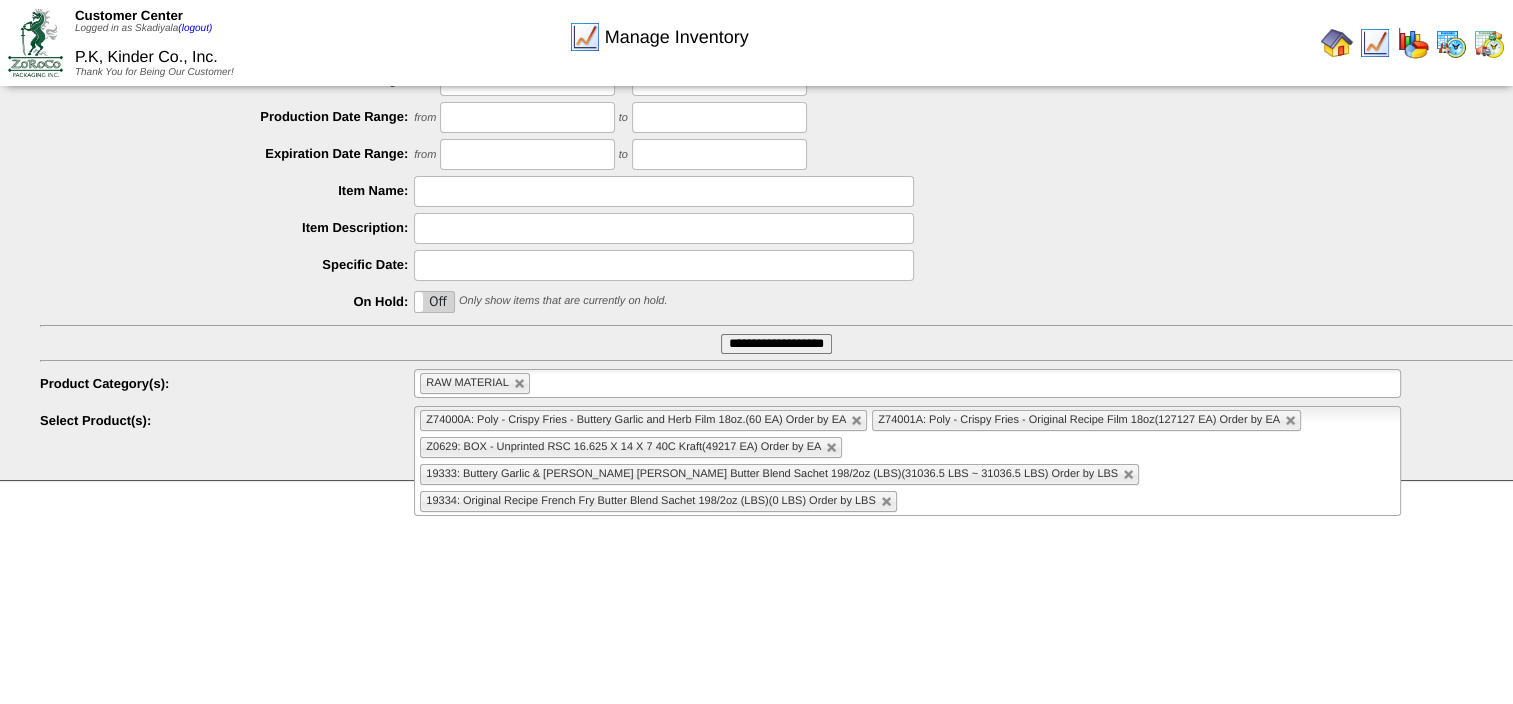 click on "Customer Center
Logged in as Skadiyala                                                                             (logout)
P.K, Kinder Co., Inc.
Thank You for Being Our Customer!" at bounding box center (756, 112) 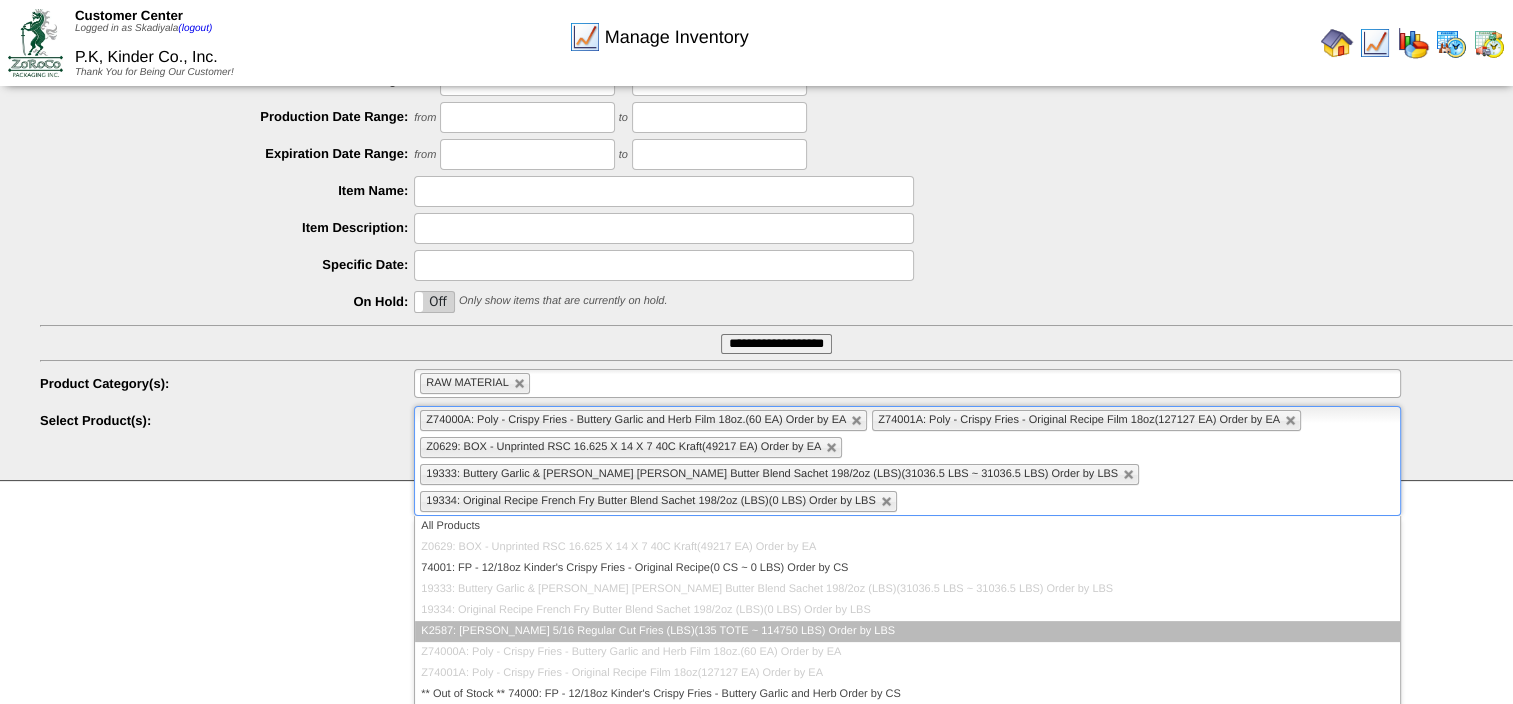 click on "K2587: [PERSON_NAME] 5/16 Regular Cut Fries (LBS)(135 TOTE ~ 114750 LBS) Order by LBS" at bounding box center [907, 631] 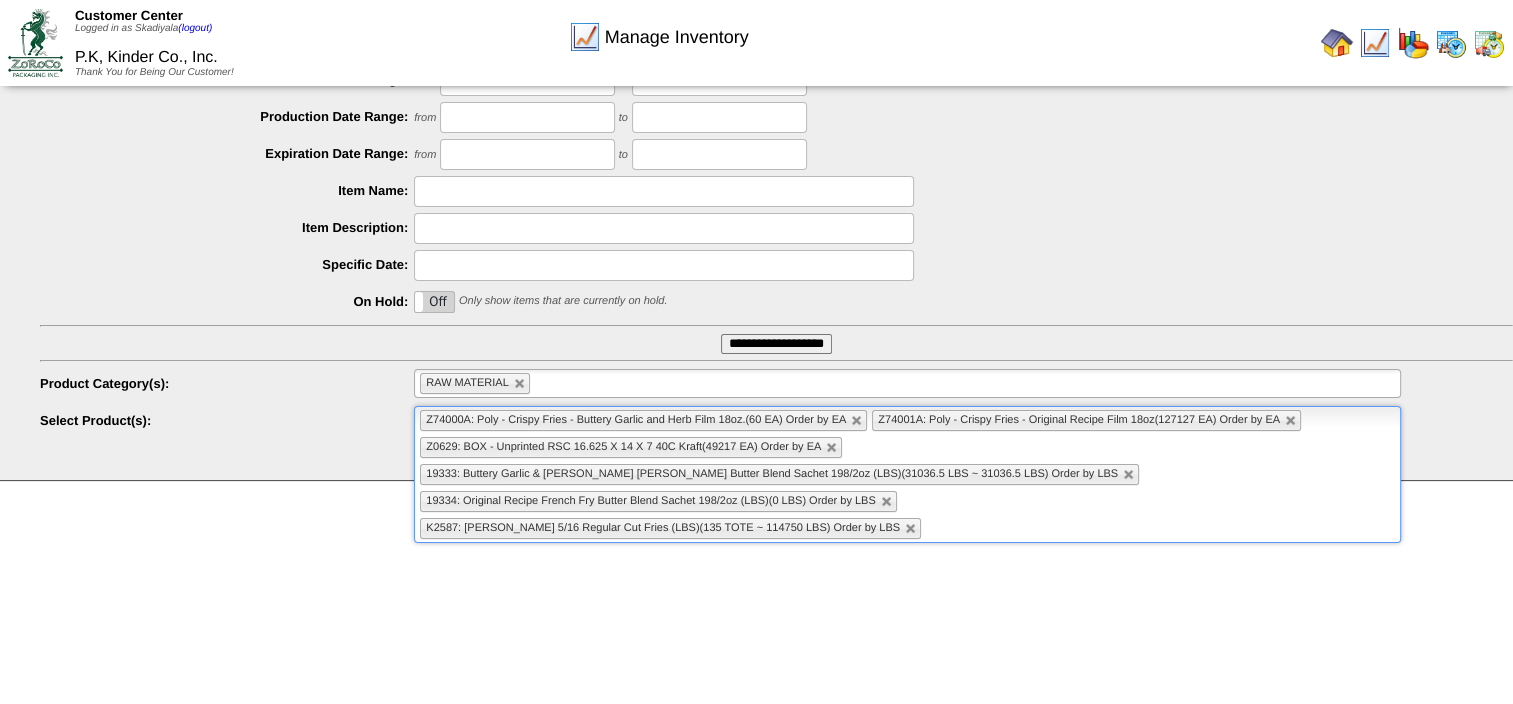 click on "Customer Center
Logged in as Skadiyala                                                                             (logout)
P.K, Kinder Co., Inc.
Thank You for Being Our Customer!" at bounding box center [756, 112] 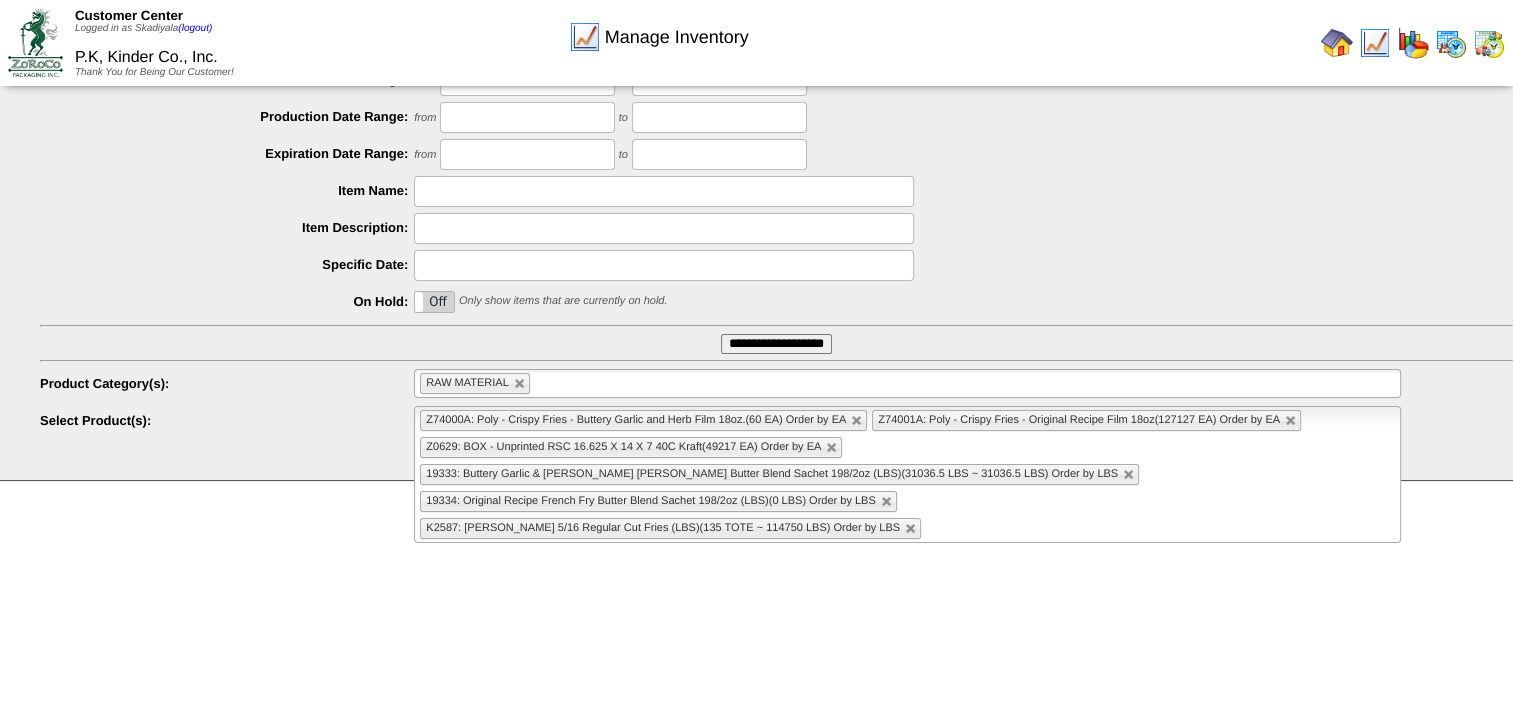 click on "Customer Center
Logged in as Skadiyala                                                                             (logout)
P.K, Kinder Co., Inc.
Thank You for Being Our Customer!" at bounding box center (756, 112) 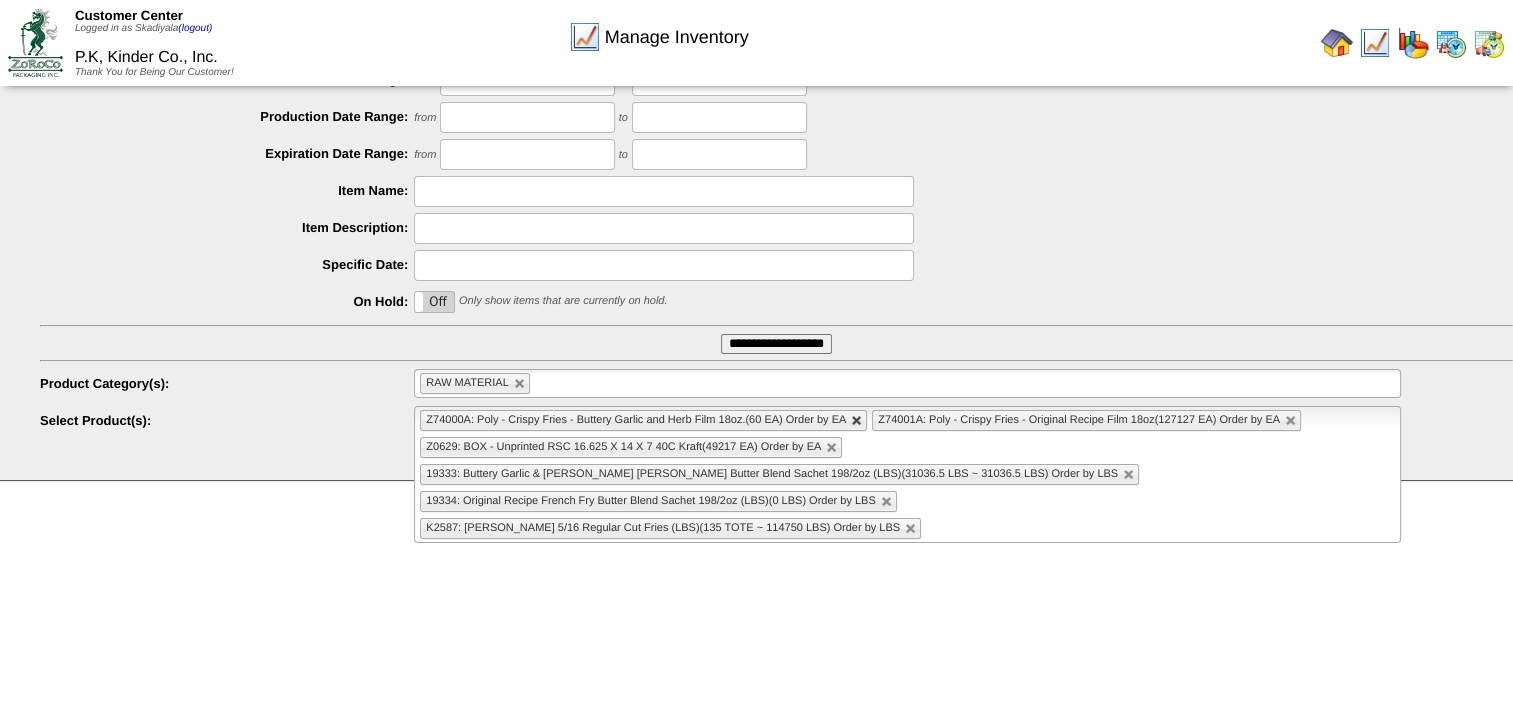 click at bounding box center [857, 421] 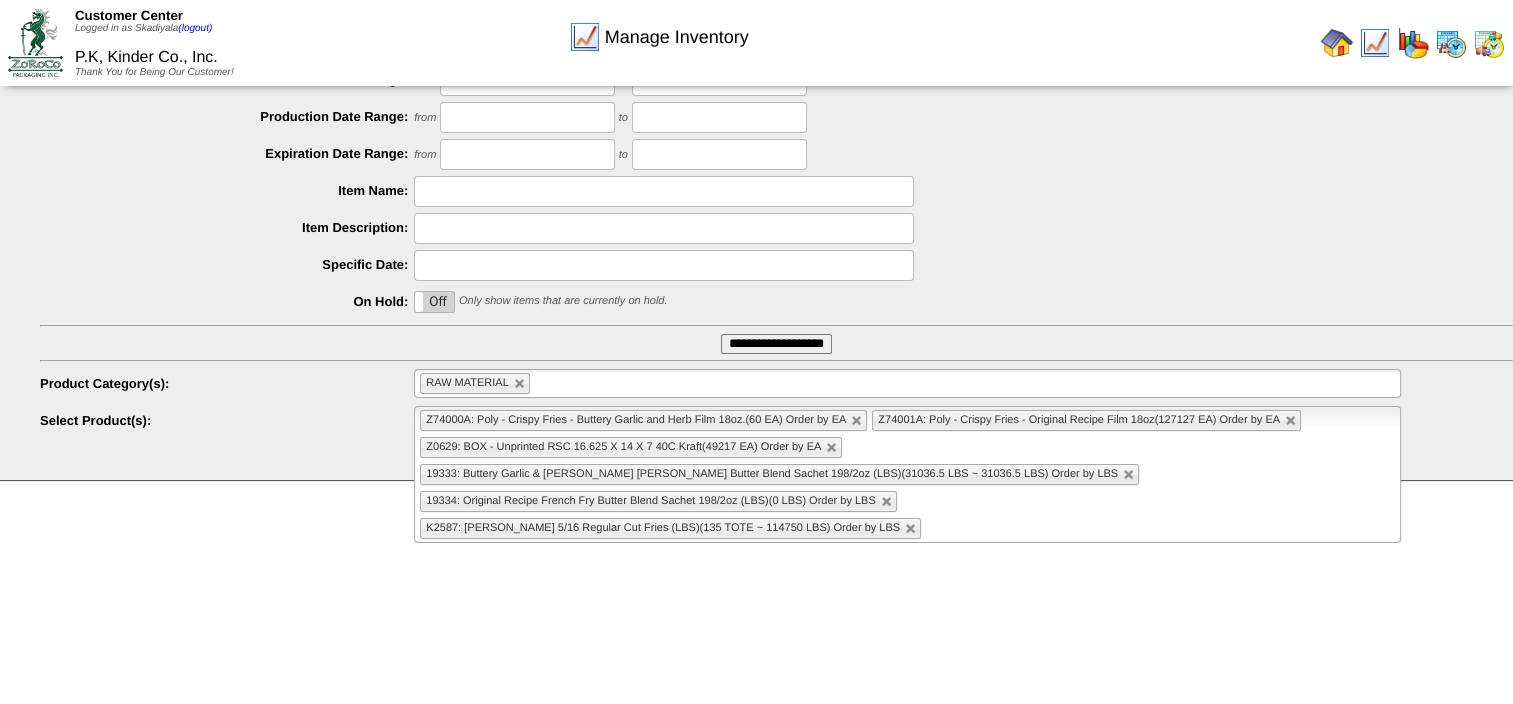 scroll, scrollTop: 257, scrollLeft: 0, axis: vertical 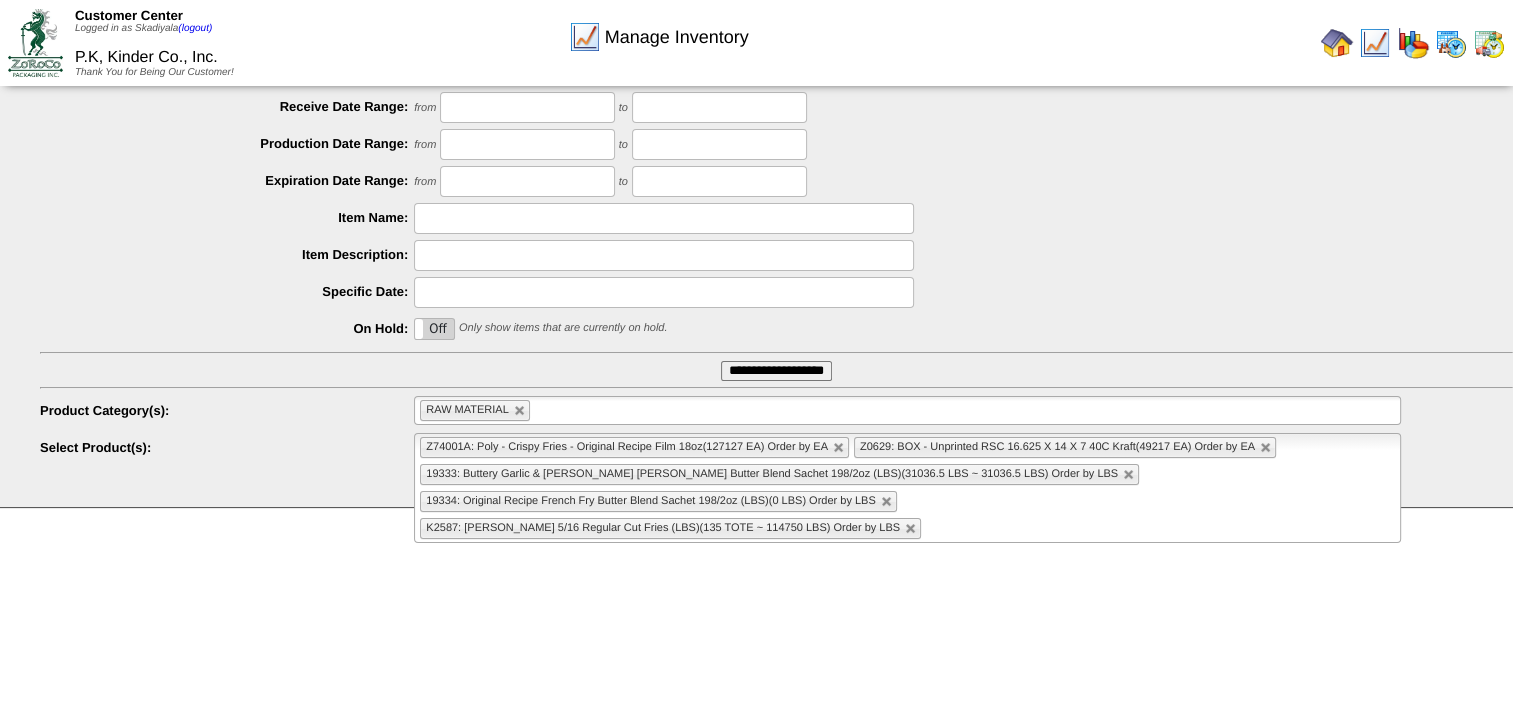 click at bounding box center [839, 448] 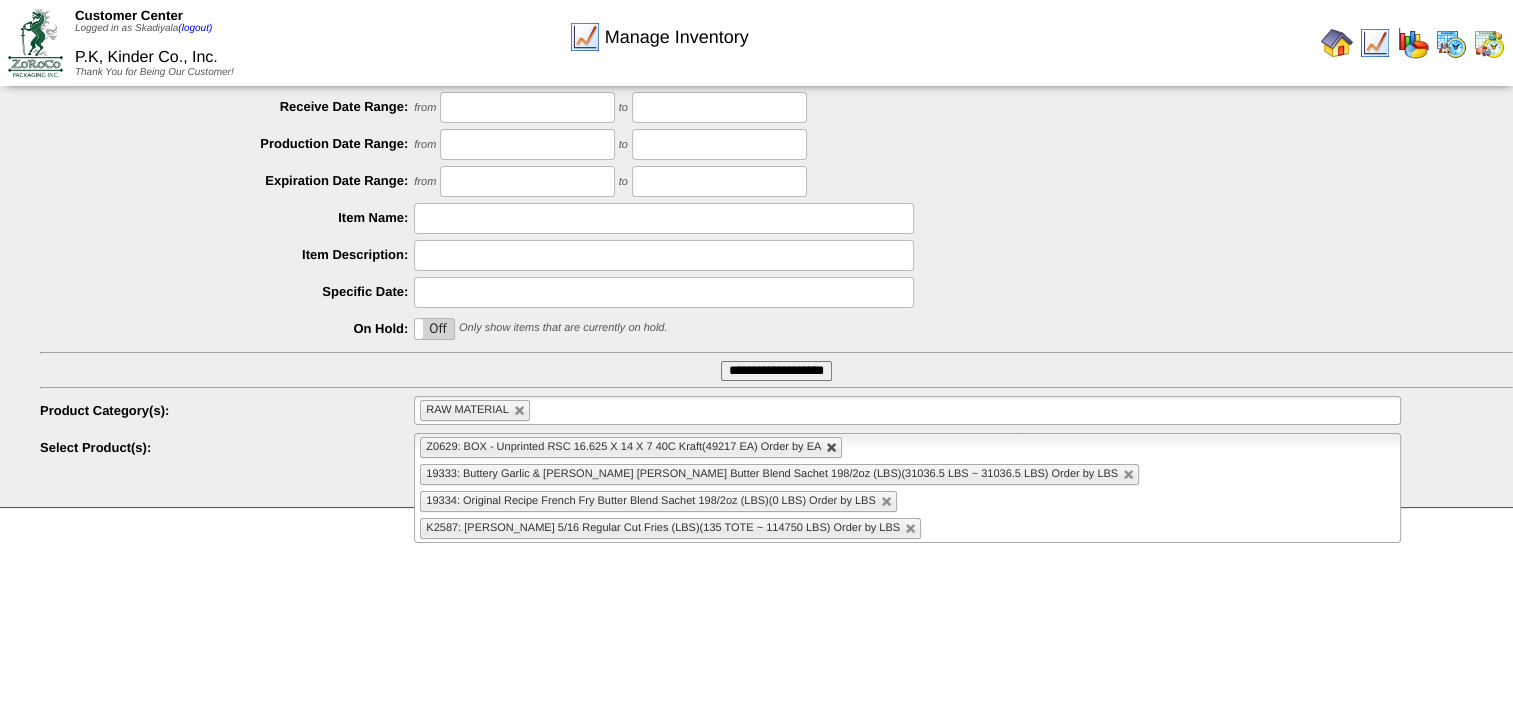 click at bounding box center (832, 448) 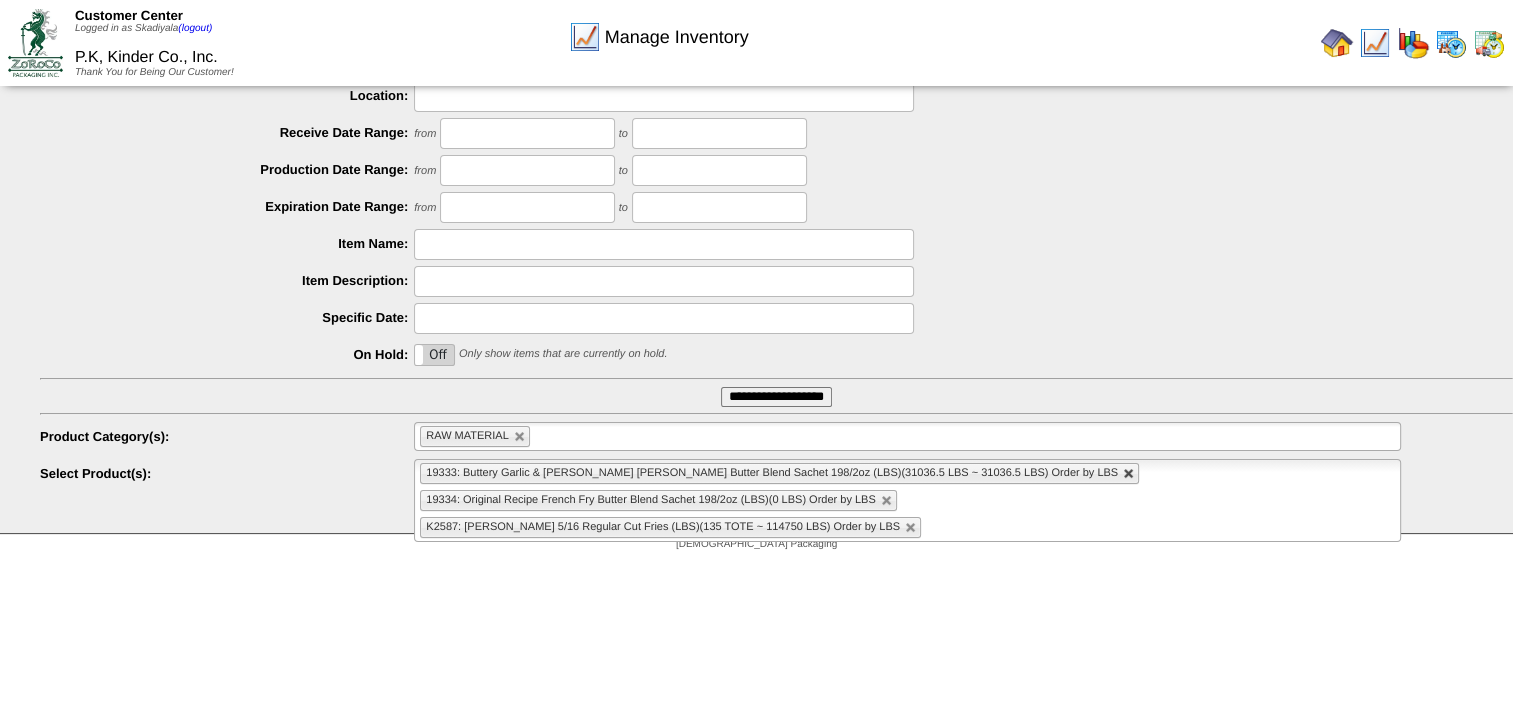 click at bounding box center (1129, 474) 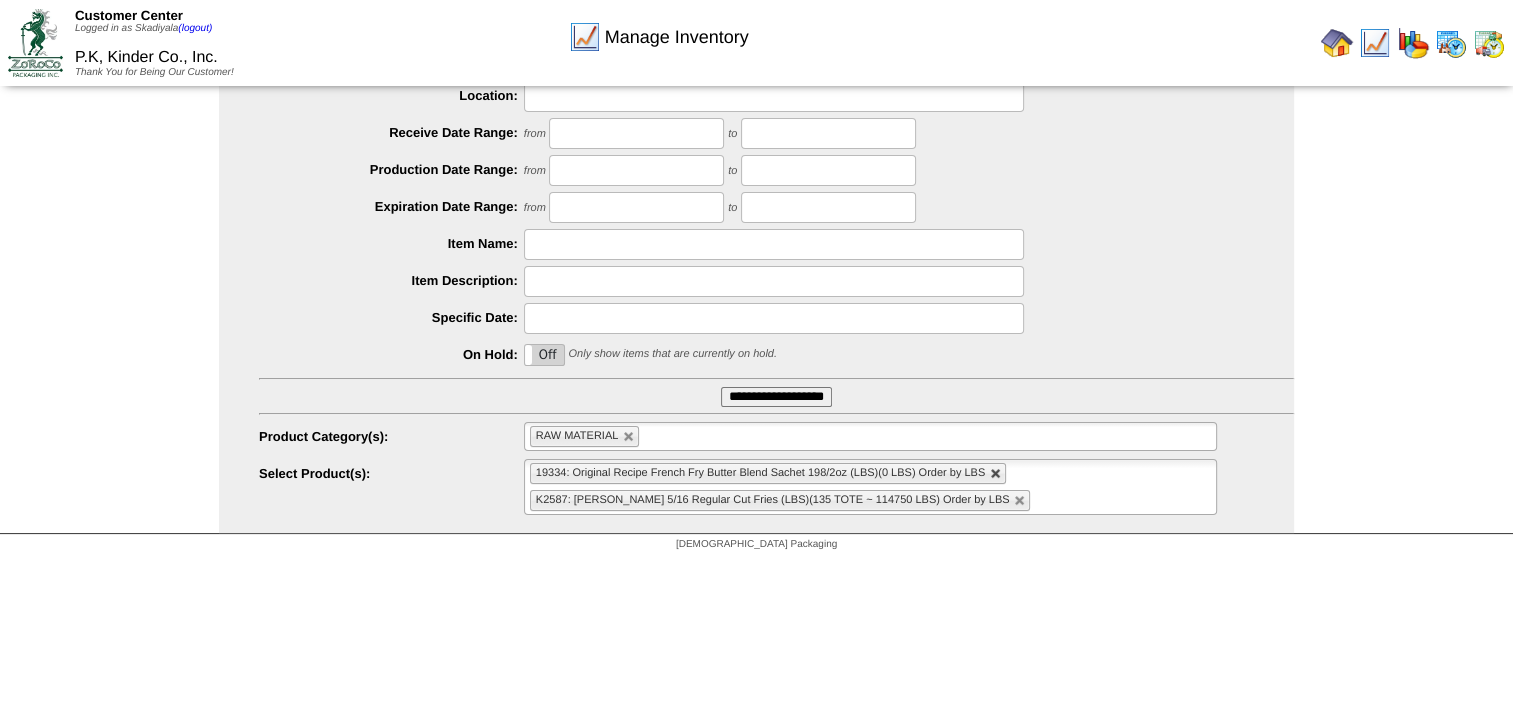 click at bounding box center (996, 474) 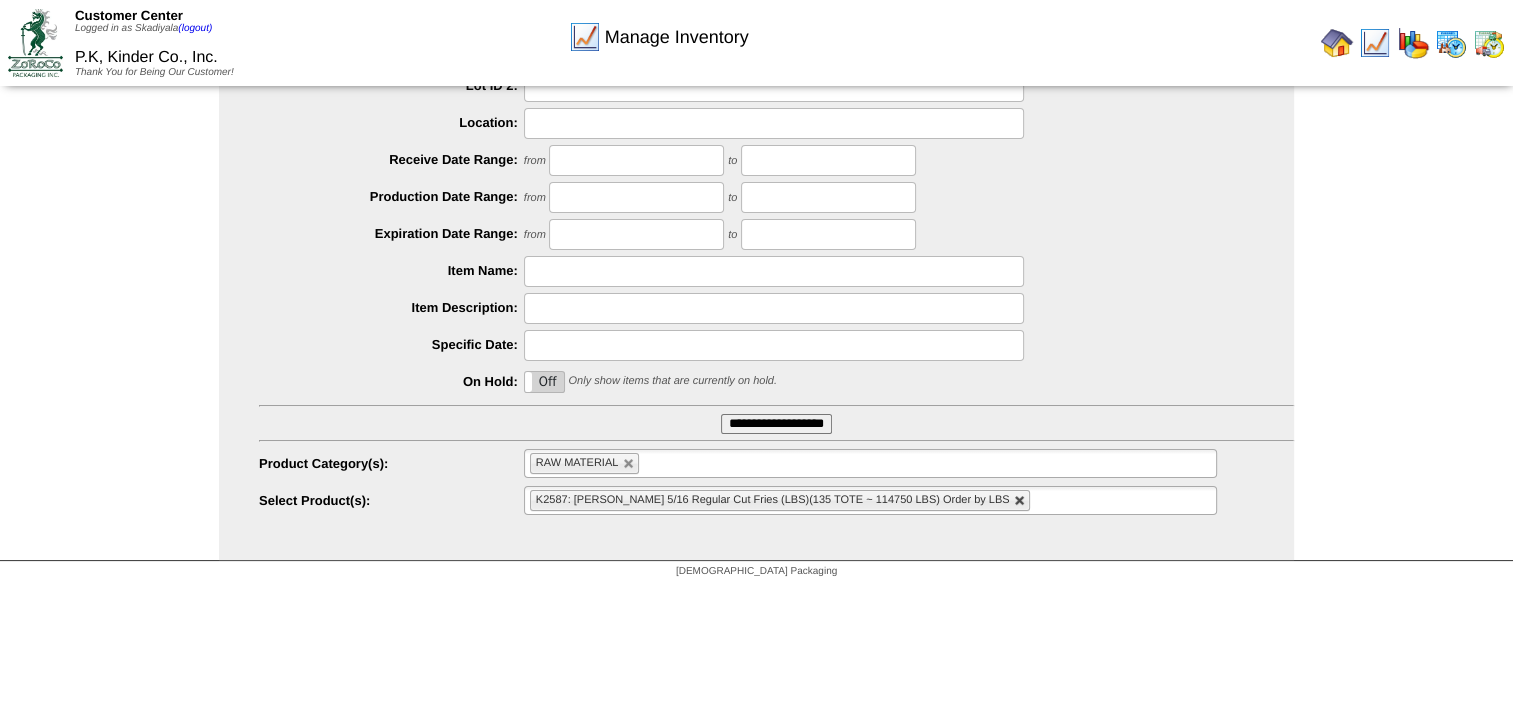click at bounding box center [1020, 501] 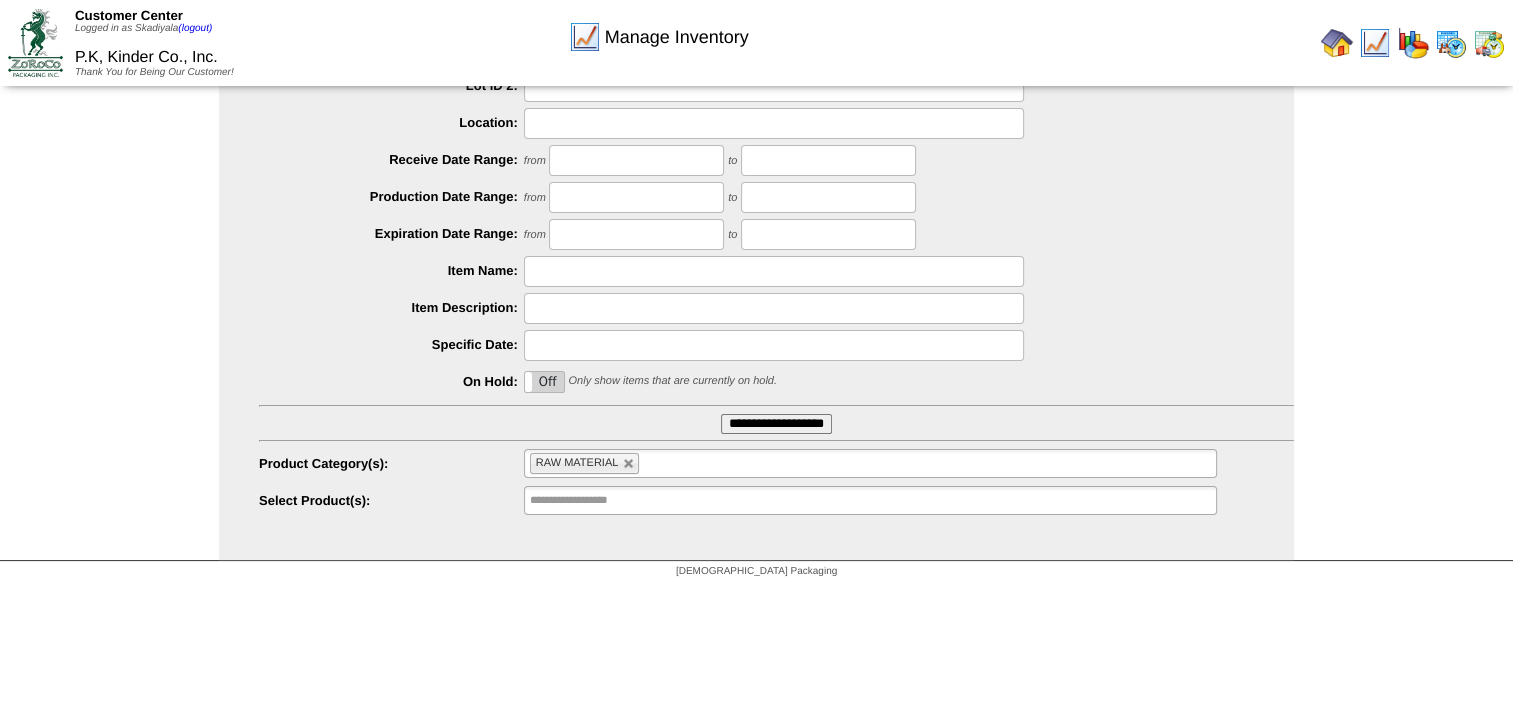 type 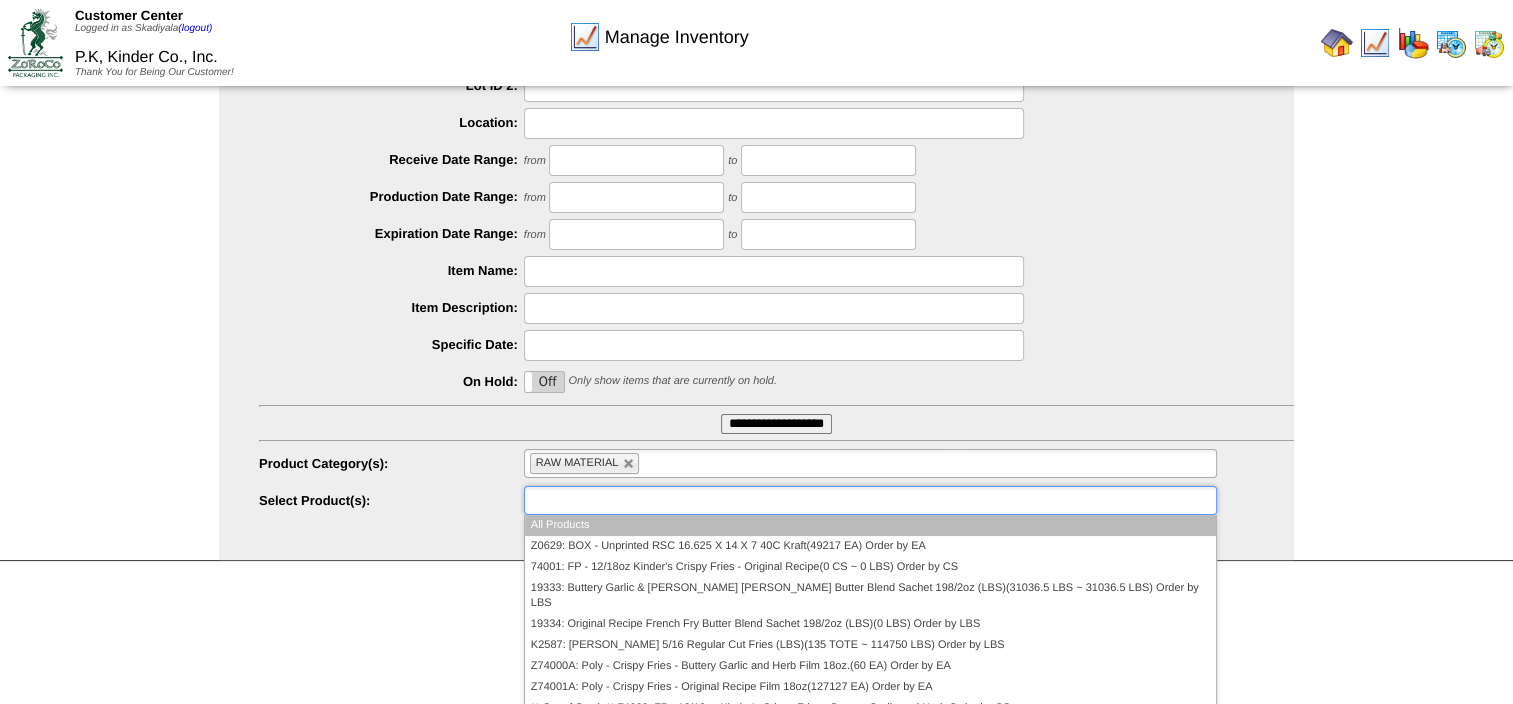 click at bounding box center [870, 500] 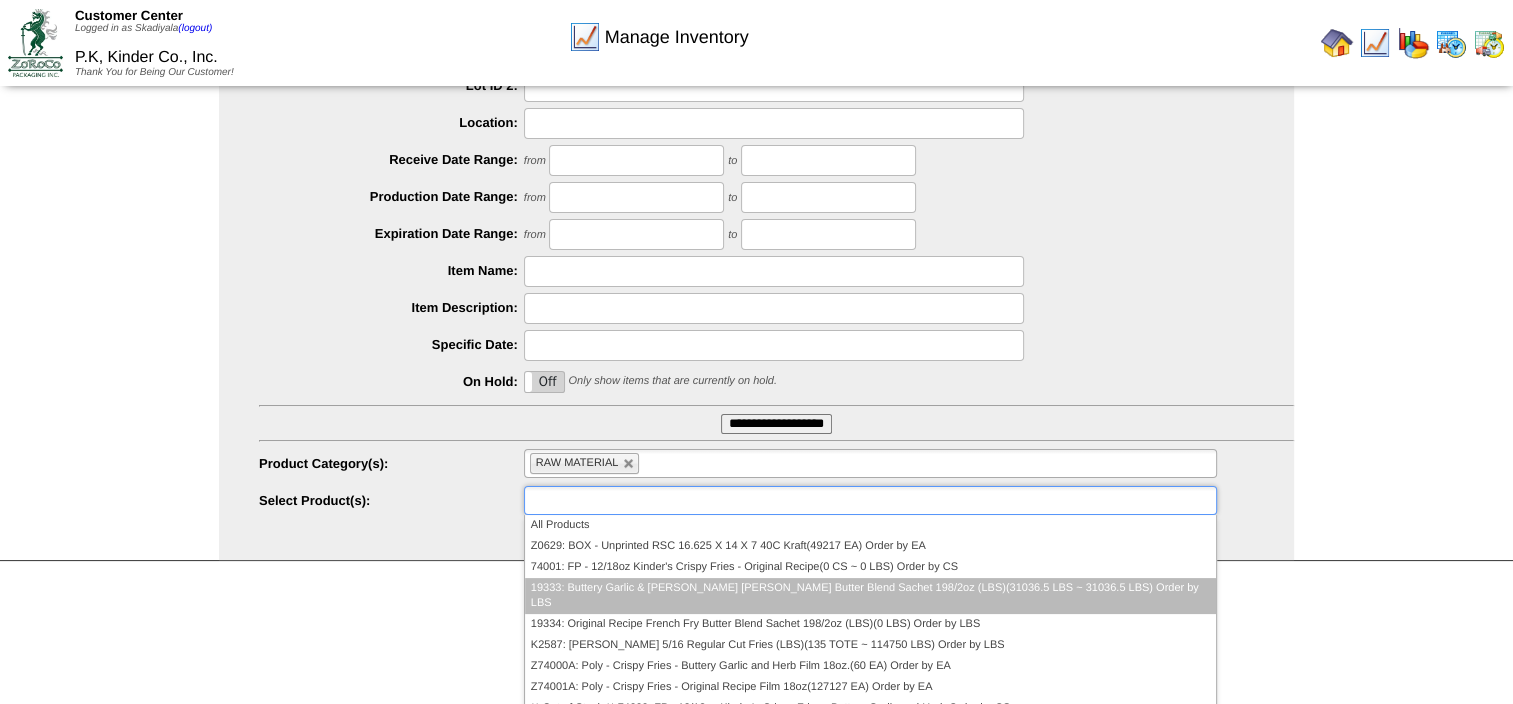 click on "19333: Buttery Garlic & [PERSON_NAME] [PERSON_NAME] Butter Blend Sachet 198/2oz (LBS)(31036.5 LBS ~ 31036.5 LBS) Order by LBS" at bounding box center [870, 596] 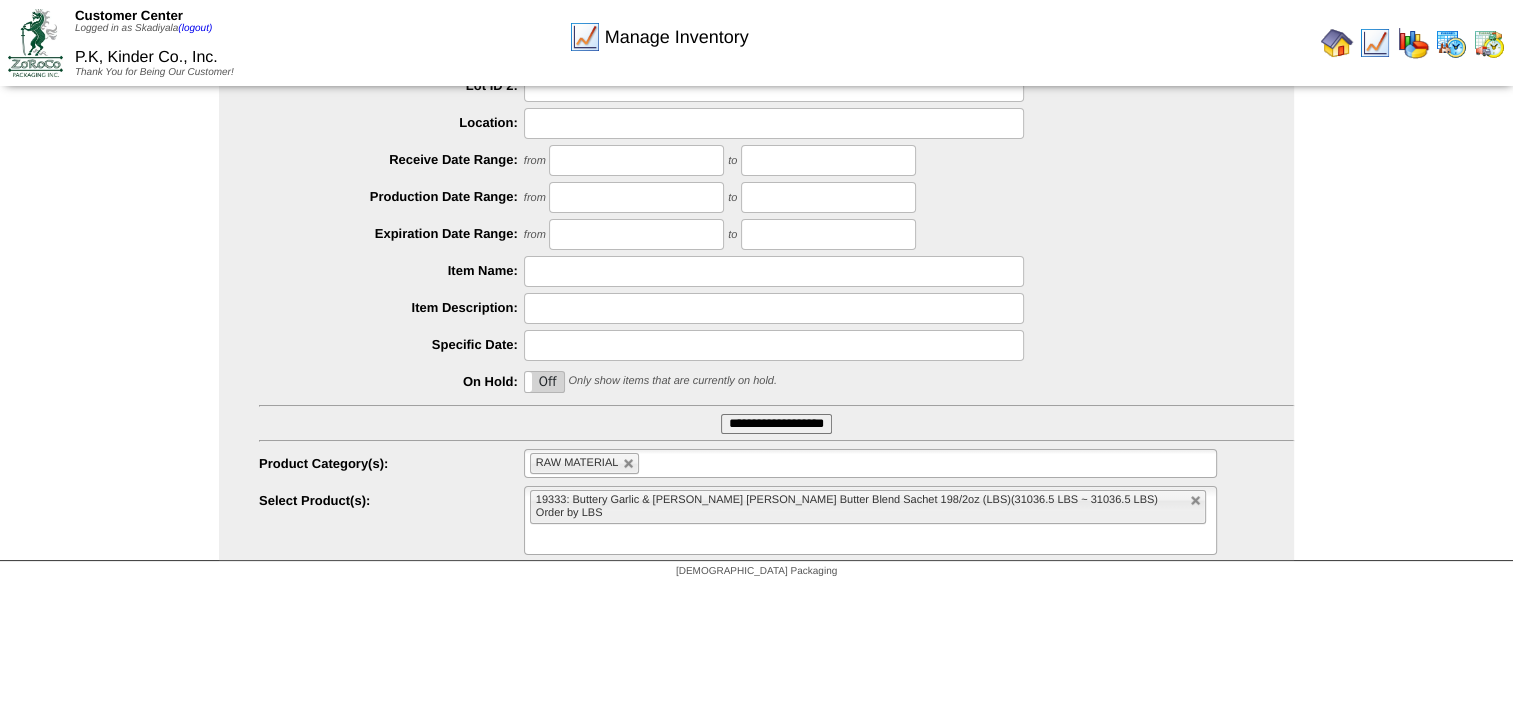 drag, startPoint x: 385, startPoint y: 603, endPoint x: 408, endPoint y: 597, distance: 23.769728 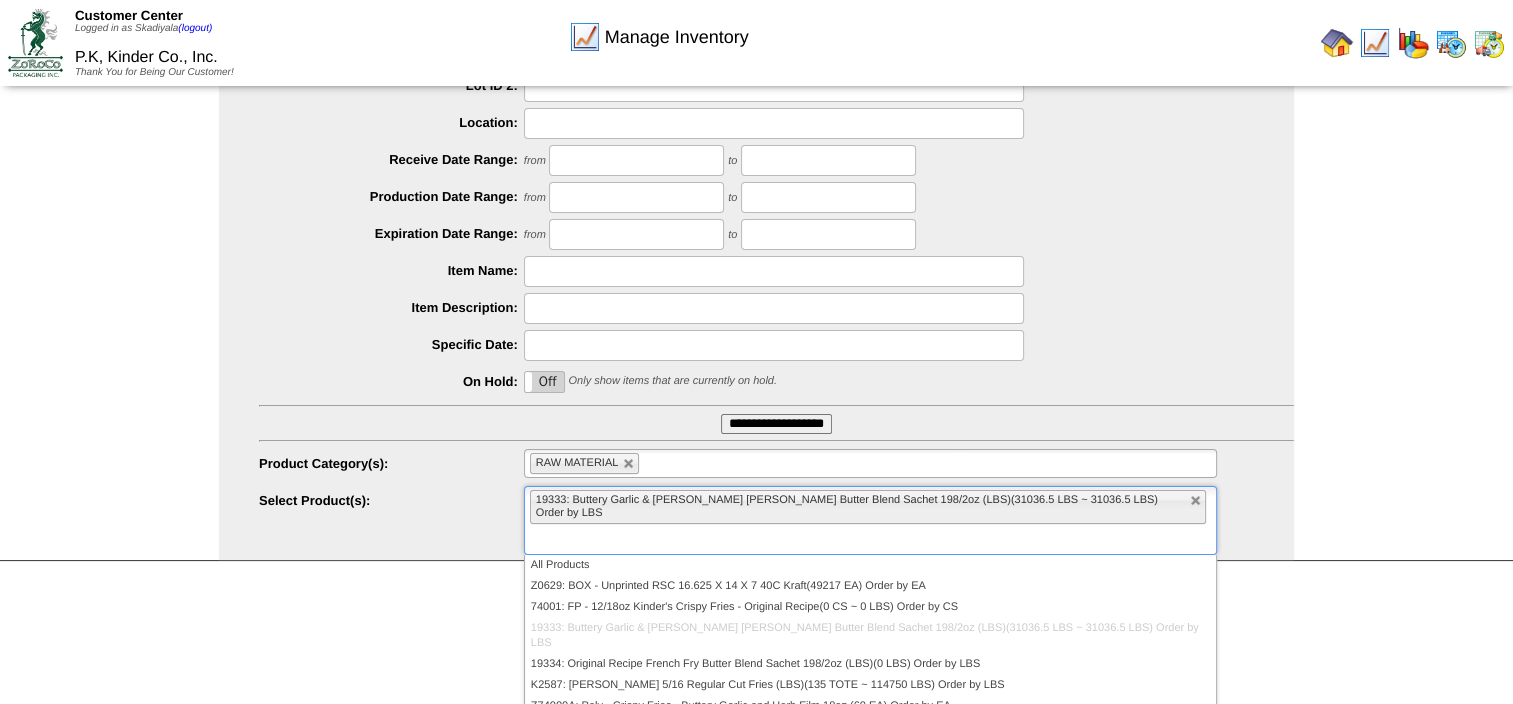 click on "Customer Center
Logged in as Skadiyala                                                                             (logout)
P.K, Kinder Co., Inc.
Thank You for Being Our Customer!" at bounding box center (756, 192) 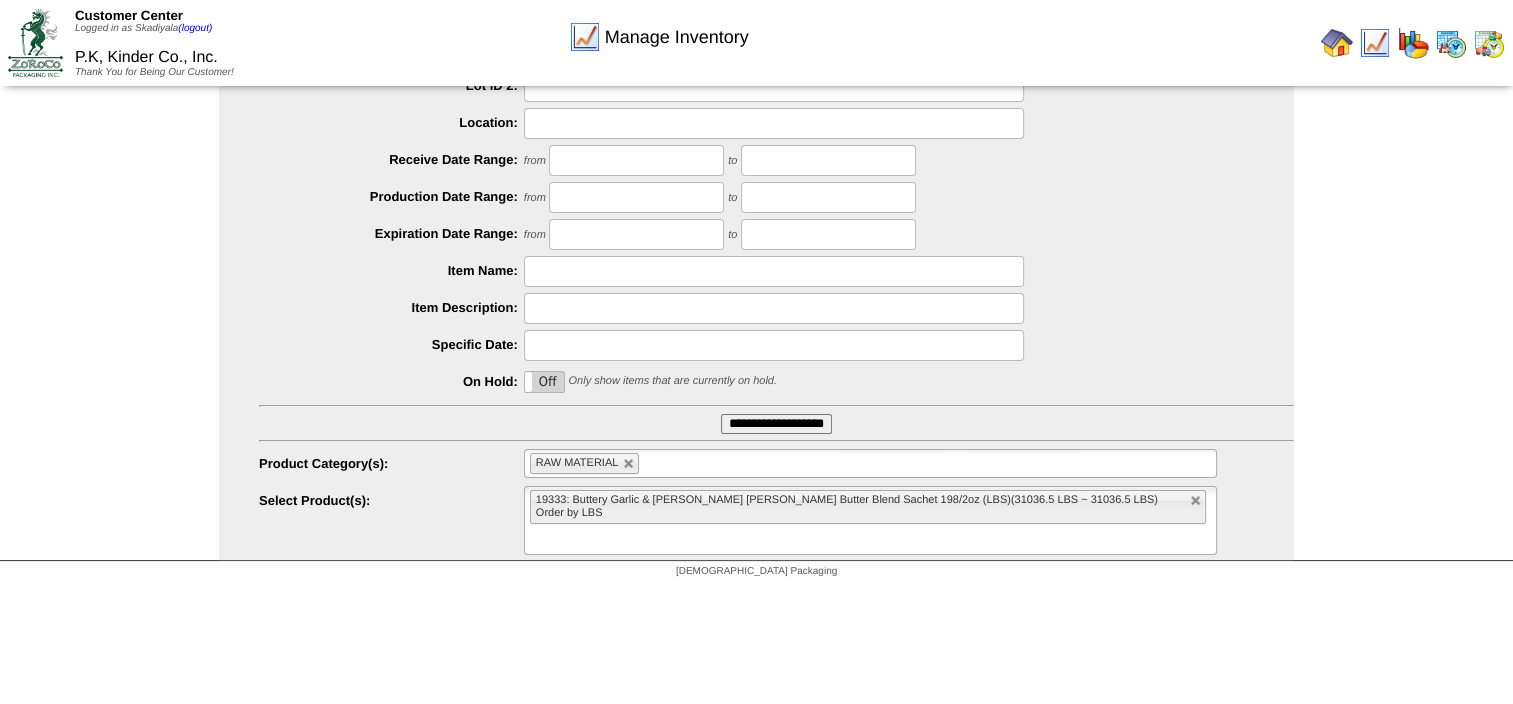 click on "Customer Center
Logged in as Skadiyala                                                                             (logout)
P.K, Kinder Co., Inc.
Thank You for Being Our Customer!" at bounding box center [756, 192] 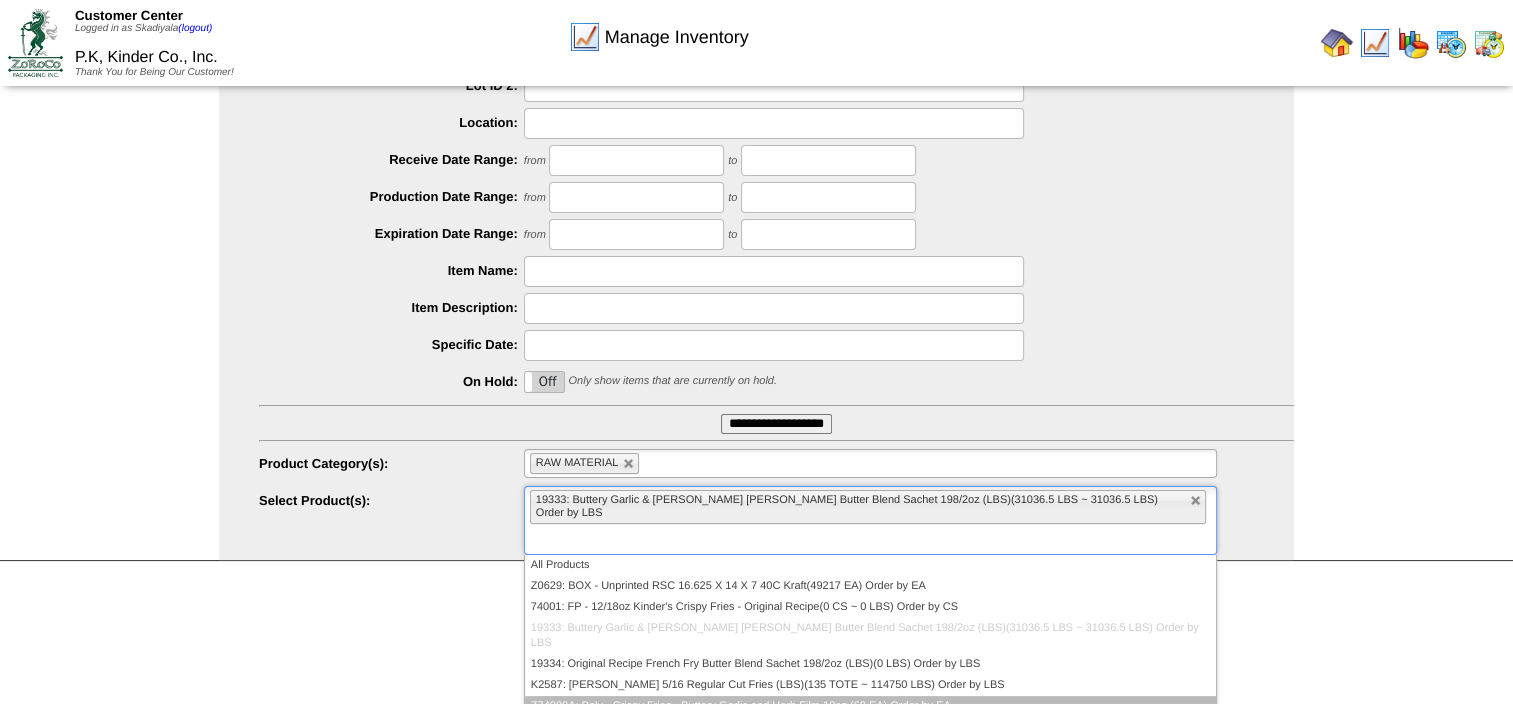 click on "Z74000A: Poly - Crispy Fries - Buttery Garlic and Herb Film 18oz.(60 EA) Order by EA" at bounding box center (870, 706) 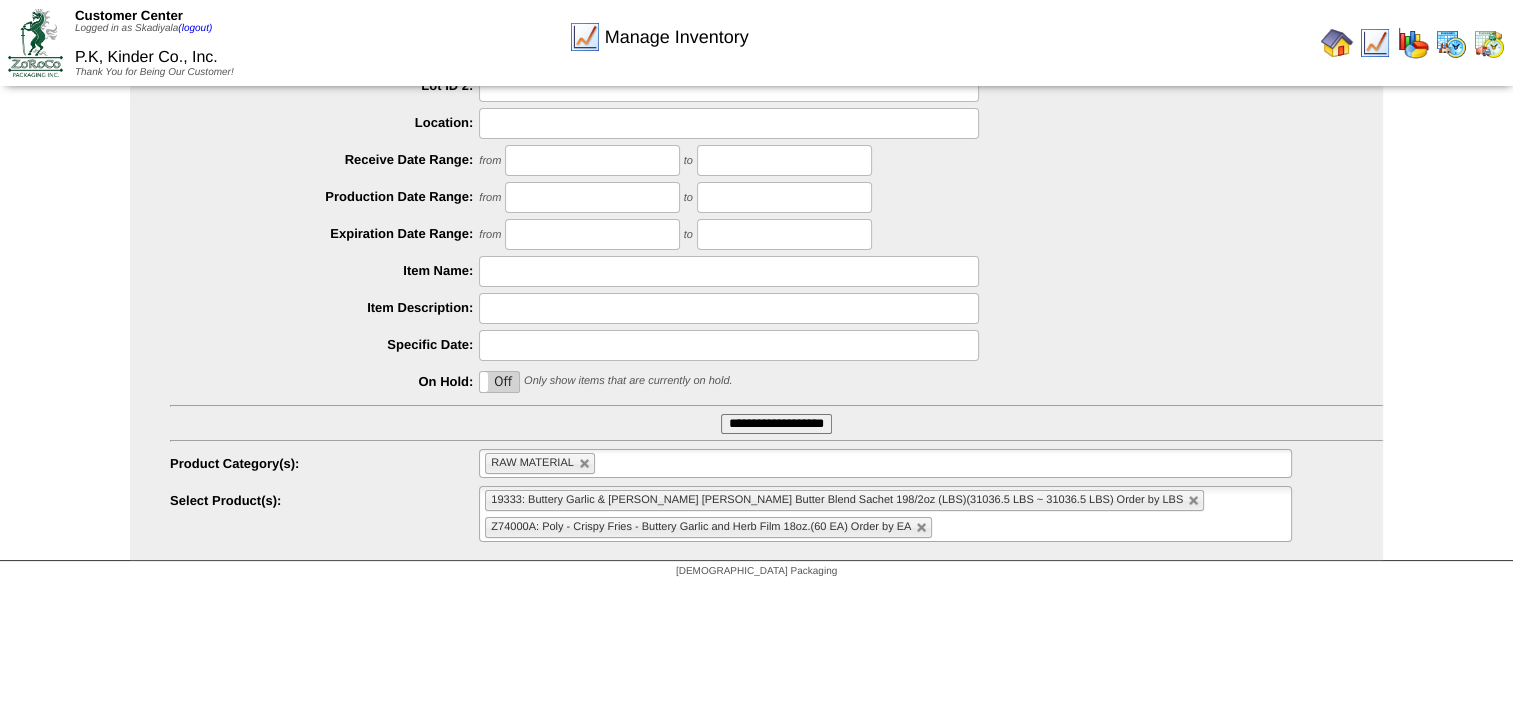 click on "Customer Center
Logged in as Skadiyala                                                                             (logout)
P.K, Kinder Co., Inc.
Thank You for Being Our Customer!" at bounding box center (756, 192) 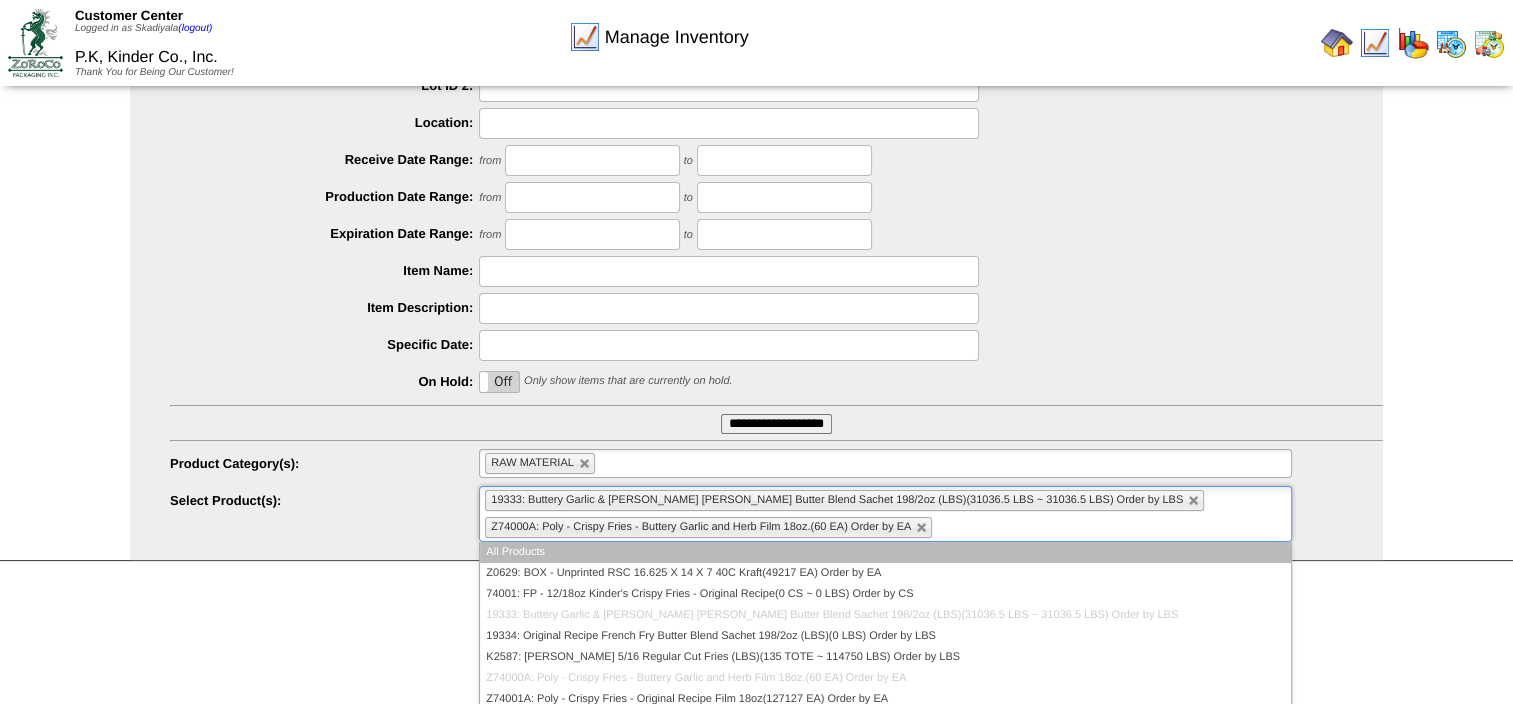 click on "19333: Buttery Garlic & [PERSON_NAME] [PERSON_NAME] Butter Blend Sachet 198/2oz (LBS)(31036.5 LBS ~ 31036.5 LBS) Order by LBS Z74000A: Poly - Crispy Fries - Buttery Garlic and Herb Film 18oz.(60 EA) Order by EA" at bounding box center (885, 514) 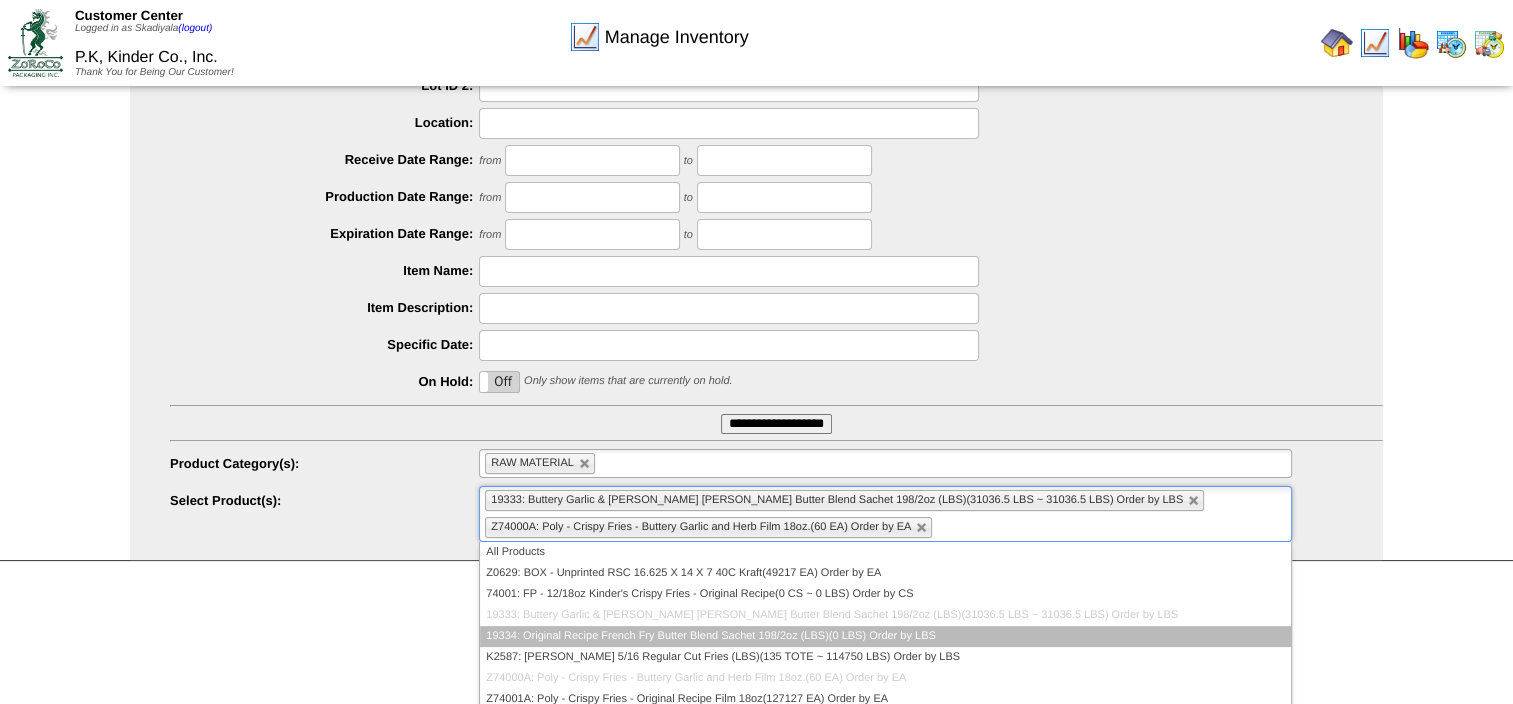 click on "19334: Original Recipe French Fry Butter Blend Sachet 198/2oz (LBS)(0 LBS) Order by LBS" at bounding box center [885, 636] 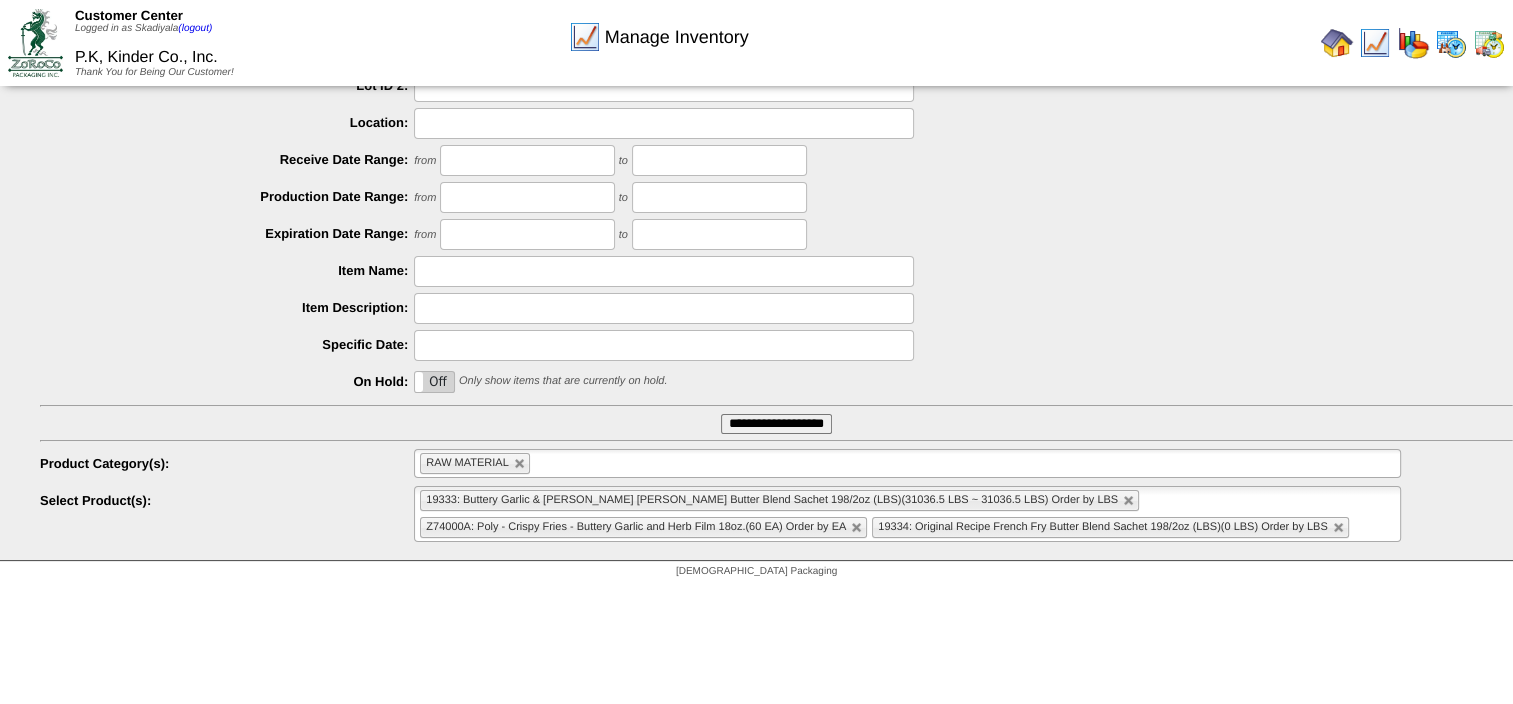 click on "Customer Center
Logged in as Skadiyala                                                                             (logout)
P.K, Kinder Co., Inc.
Thank You for Being Our Customer!" at bounding box center [756, 192] 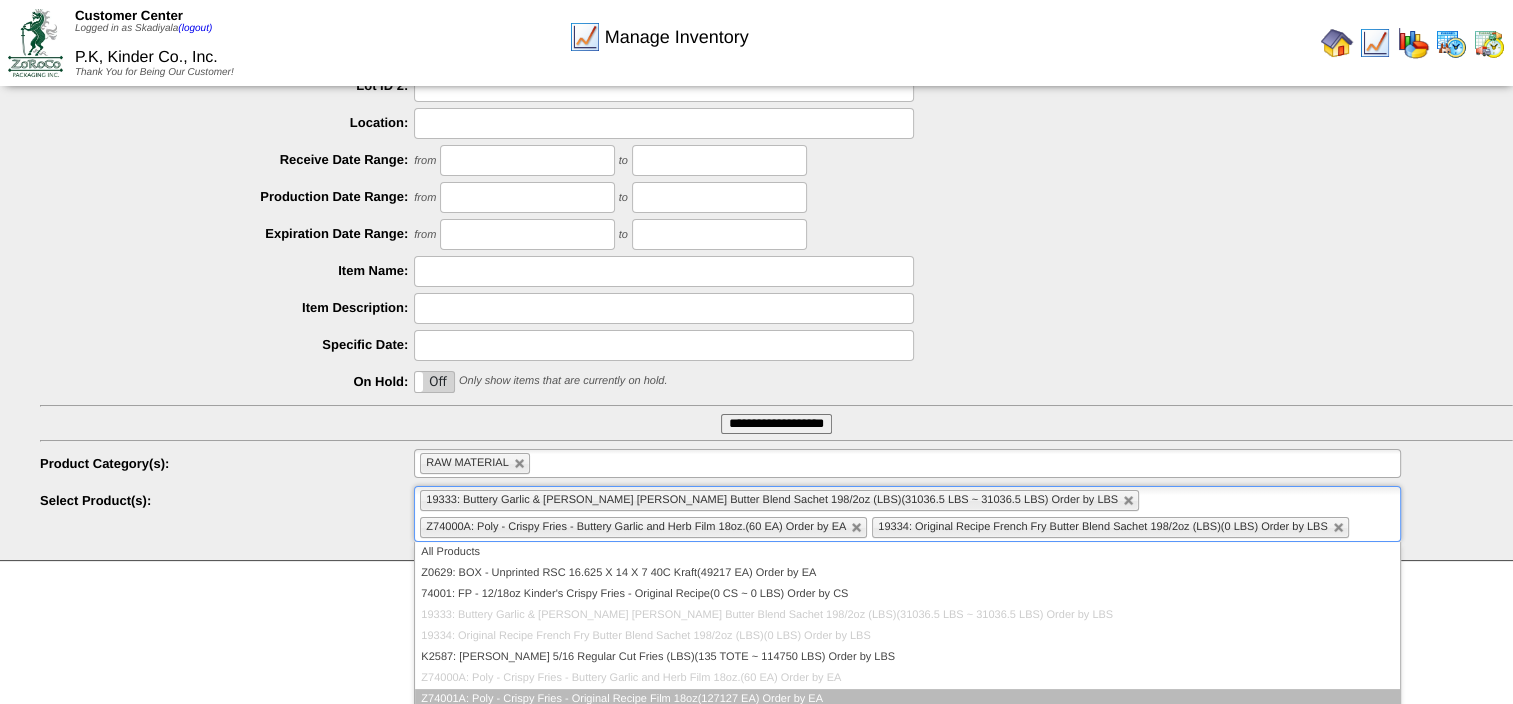 click on "Z74001A: Poly - Crispy Fries - Original Recipe Film 18oz(127127 EA) Order by EA" at bounding box center (907, 699) 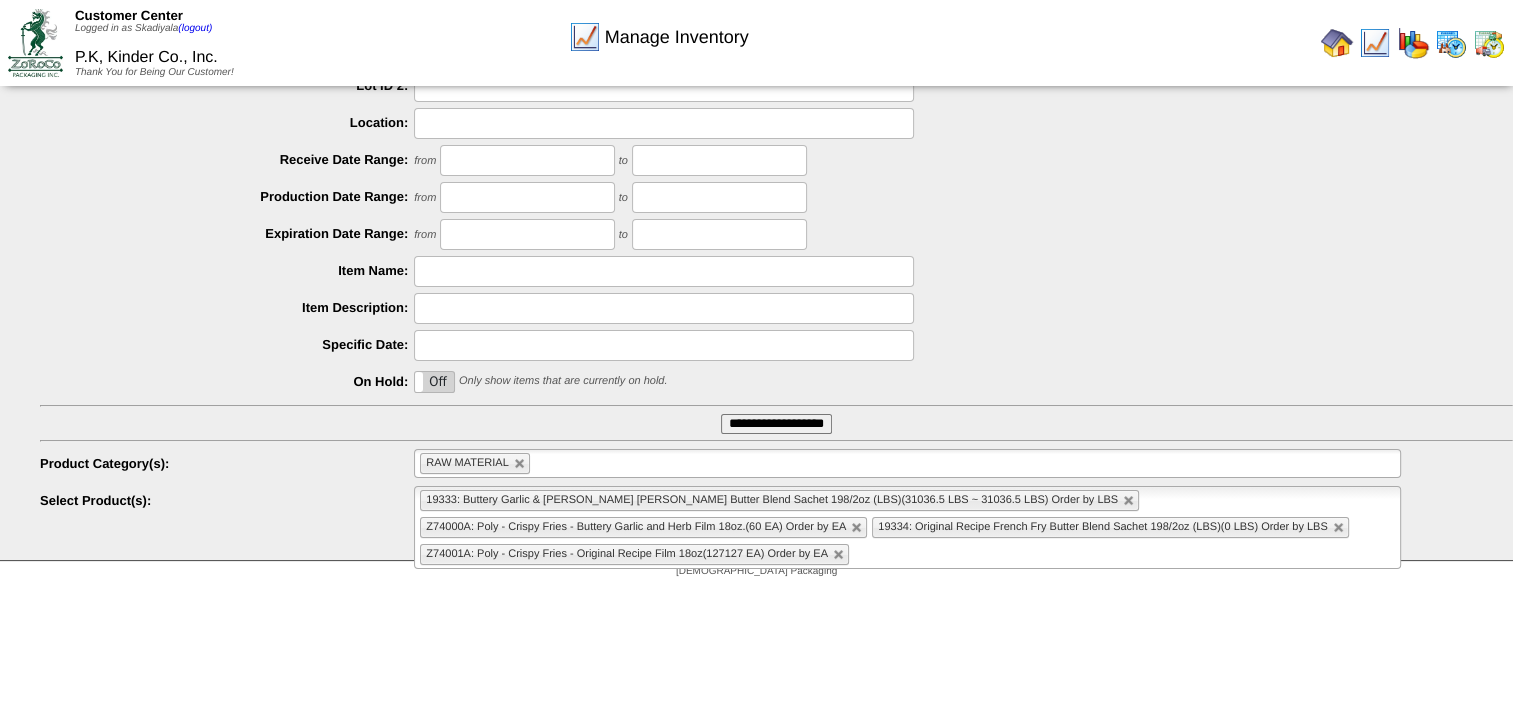 click on "Customer Center
Logged in as Skadiyala                                                                             (logout)
P.K, Kinder Co., Inc.
Thank You for Being Our Customer!" at bounding box center (756, 192) 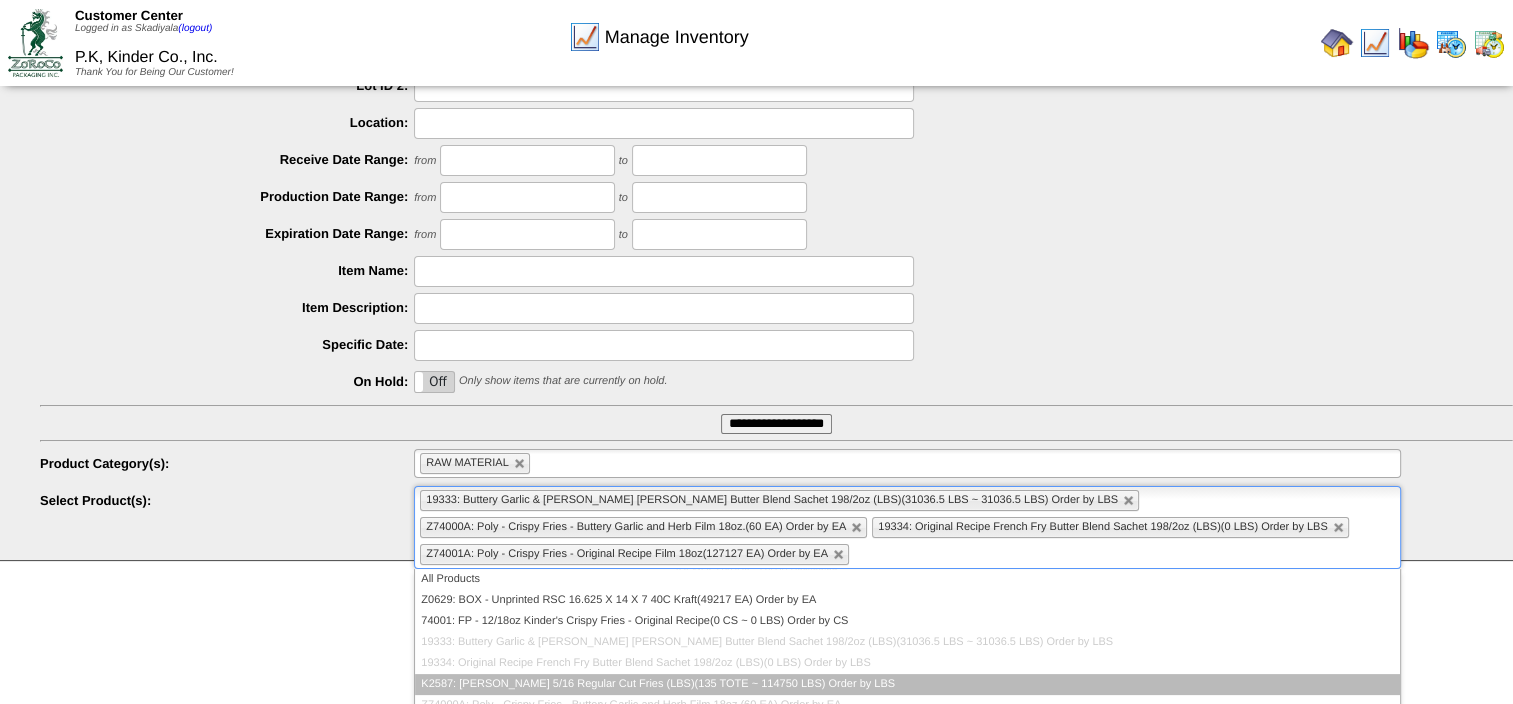 click on "K2587: [PERSON_NAME] 5/16 Regular Cut Fries (LBS)(135 TOTE ~ 114750 LBS) Order by LBS" at bounding box center (907, 684) 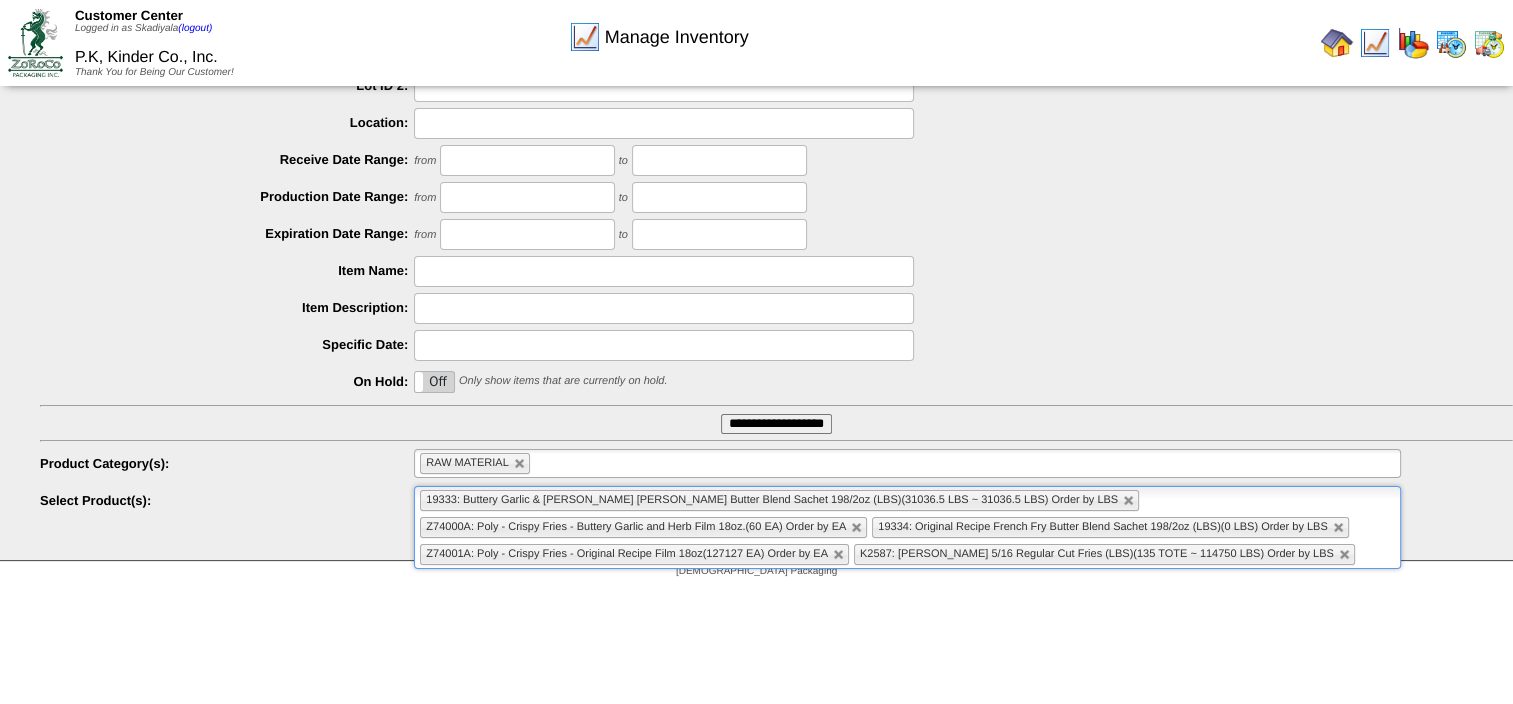 click on "19333: Buttery Garlic & [PERSON_NAME] [PERSON_NAME] Butter Blend Sachet 198/2oz (LBS)(31036.5 LBS ~ 31036.5 LBS) Order by LBS Z74000A: Poly - Crispy Fries - Buttery Garlic and Herb Film 18oz.(60 EA) Order by EA 19334: Original Recipe French Fry Butter Blend Sachet 198/2oz (LBS)(0 LBS) Order by LBS Z74001A: Poly - Crispy Fries - Original Recipe Film 18oz(127127 EA) Order by EA K2587: Kinder's 5/16 Regular Cut Fries (LBS)(135 TOTE ~ 114750 LBS) Order by LBS" at bounding box center (907, 527) 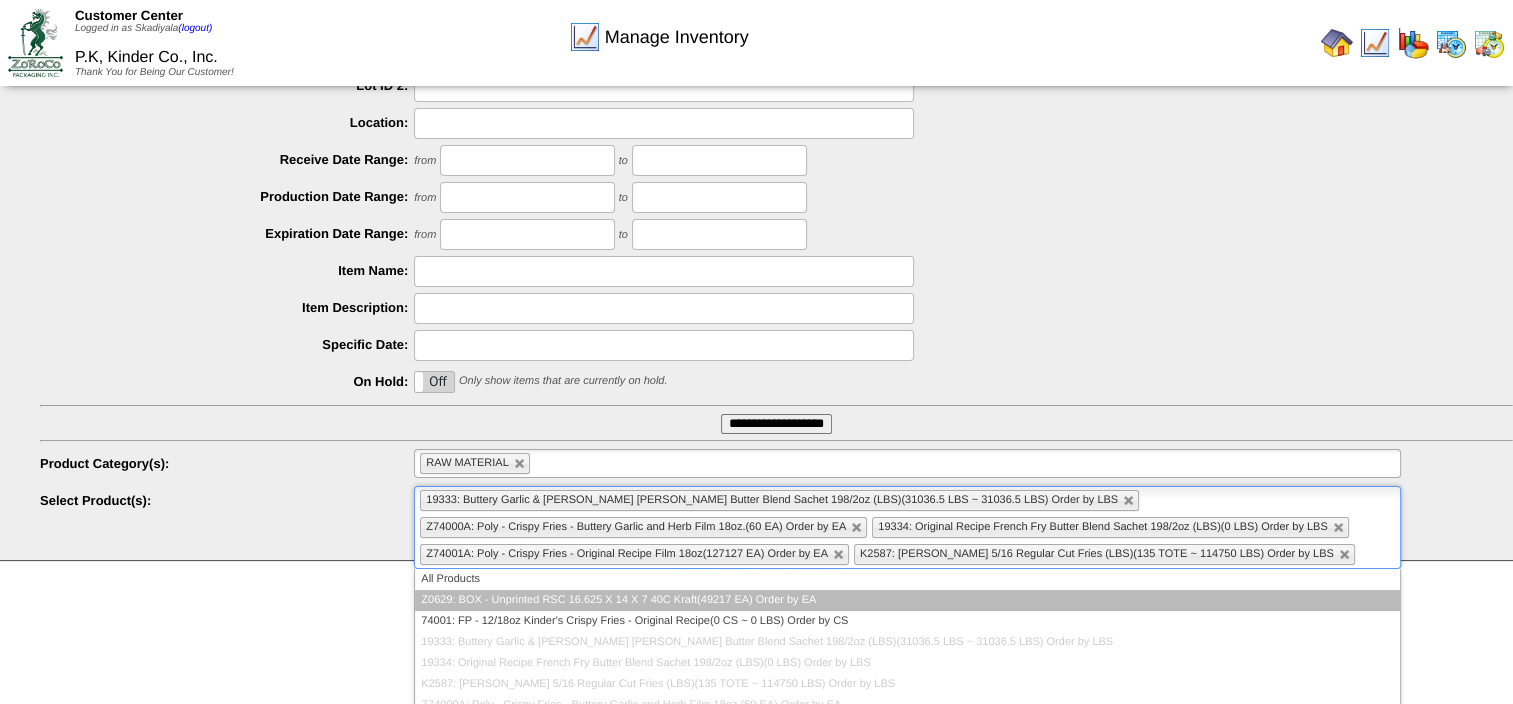 click on "Z0629: BOX - Unprinted RSC 16.625 X 14 X 7 40C Kraft(49217 EA) Order by EA" at bounding box center [907, 600] 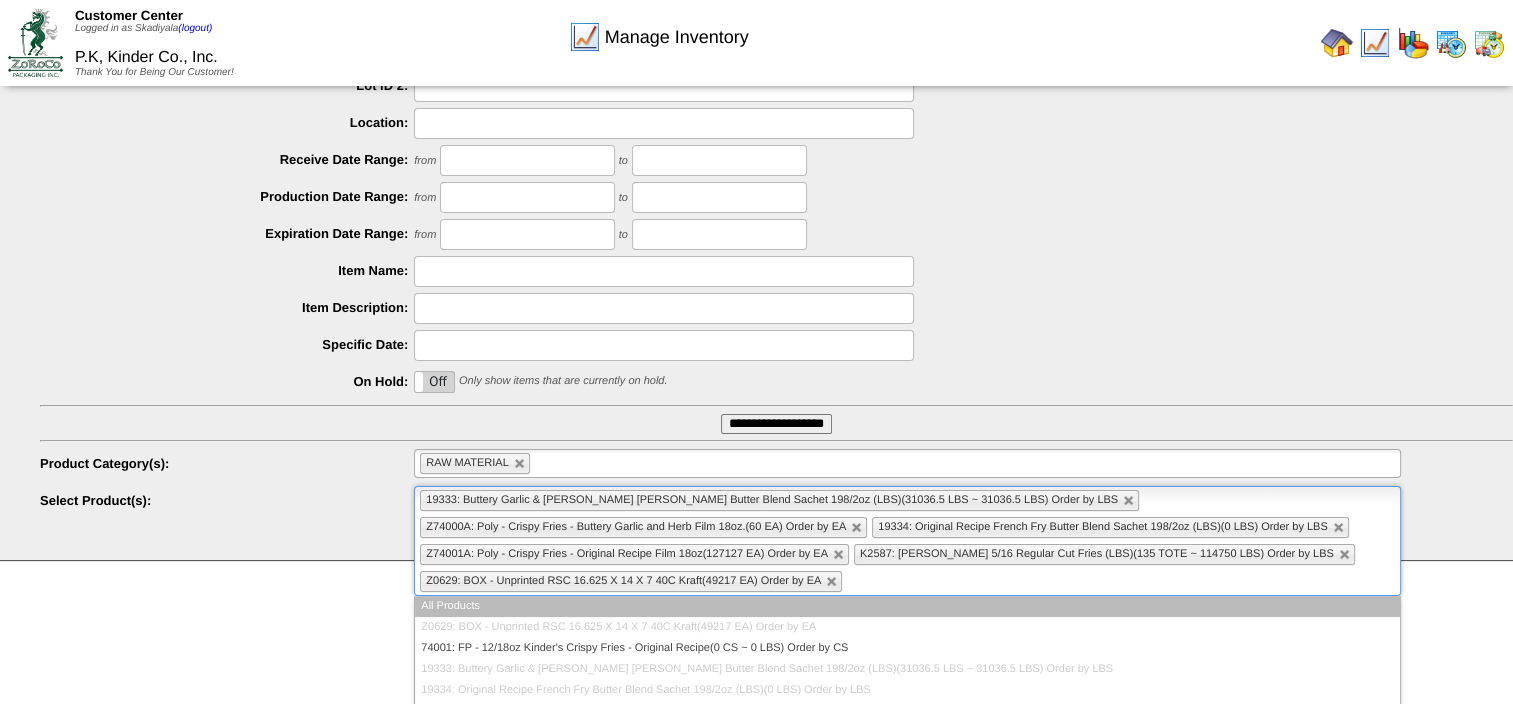 click on "19333: Buttery Garlic & [PERSON_NAME] [PERSON_NAME] Butter Blend Sachet 198/2oz (LBS)(31036.5 LBS ~ 31036.5 LBS) Order by LBS Z74000A: Poly - Crispy Fries - Buttery Garlic and Herb Film 18oz.(60 EA) Order by EA 19334: Original Recipe French Fry Butter Blend Sachet 198/2oz (LBS)(0 LBS) Order by LBS Z74001A: Poly - Crispy Fries - Original Recipe Film 18oz(127127 EA) Order by EA K2587: Kinder's 5/16 Regular Cut Fries (LBS)(135 TOTE ~ 114750 LBS) Order by LBS Z0629: BOX - Unprinted RSC 16.625 X 14 X 7 40C Kraft(49217 EA) Order by EA" at bounding box center [907, 541] 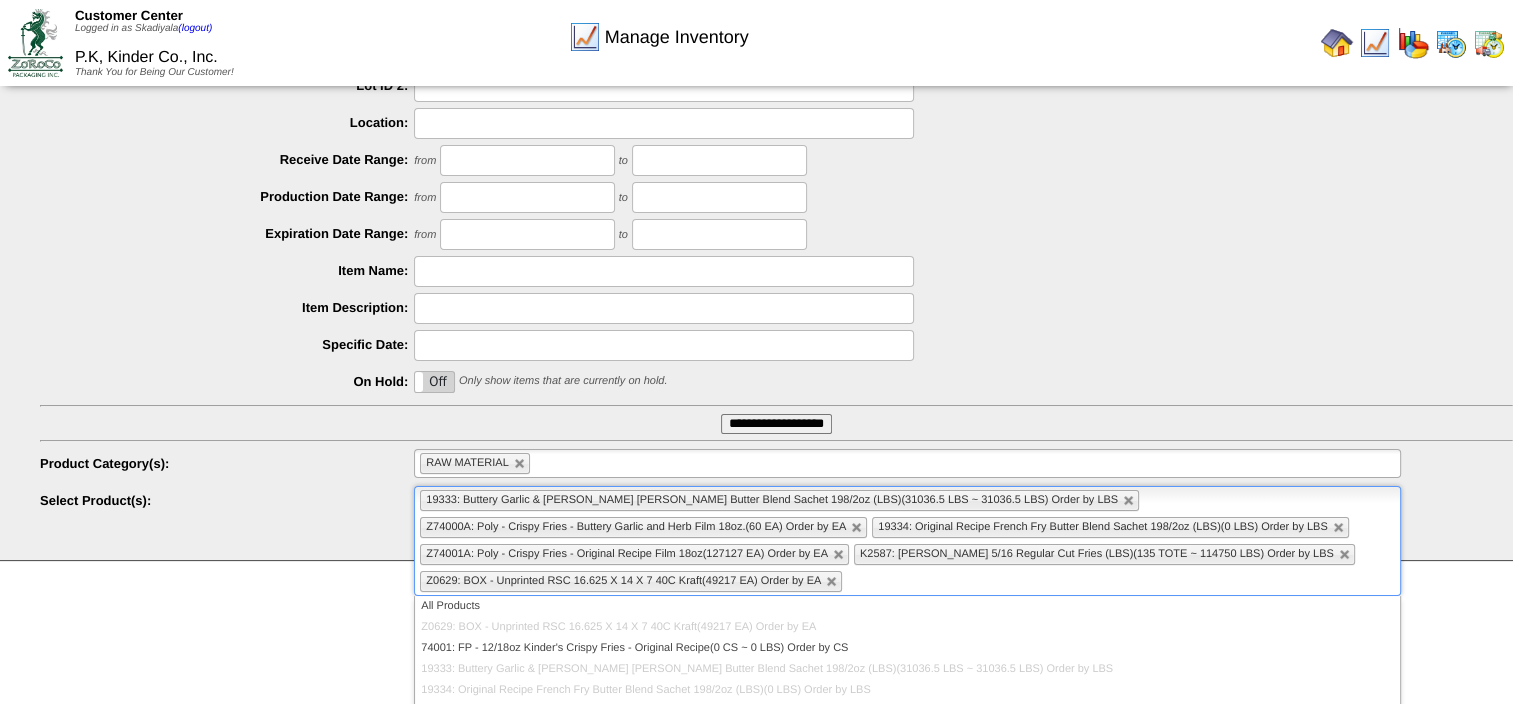 click on "Customer Center
Logged in as Skadiyala                                                                             (logout)
P.K, Kinder Co., Inc.
Thank You for Being Our Customer!" at bounding box center [756, 192] 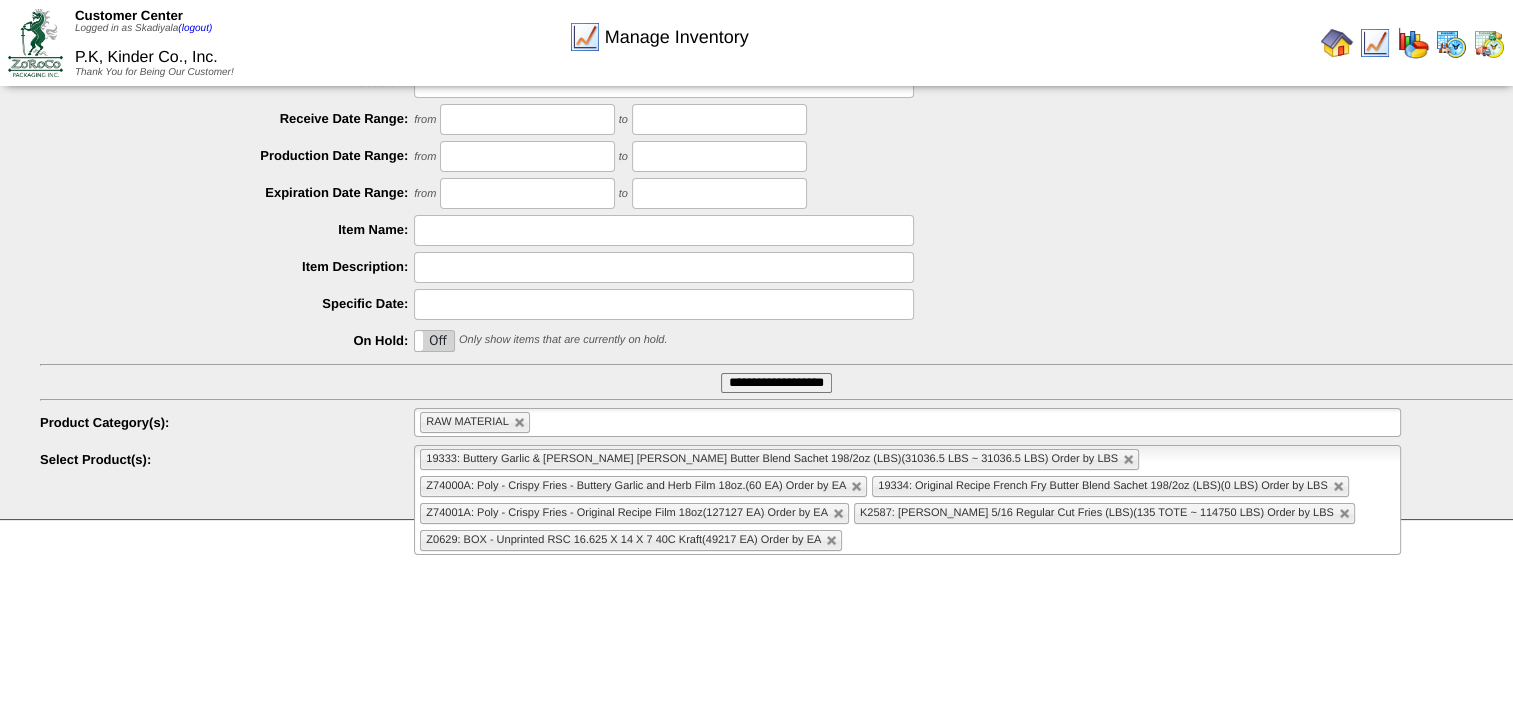 scroll, scrollTop: 284, scrollLeft: 0, axis: vertical 